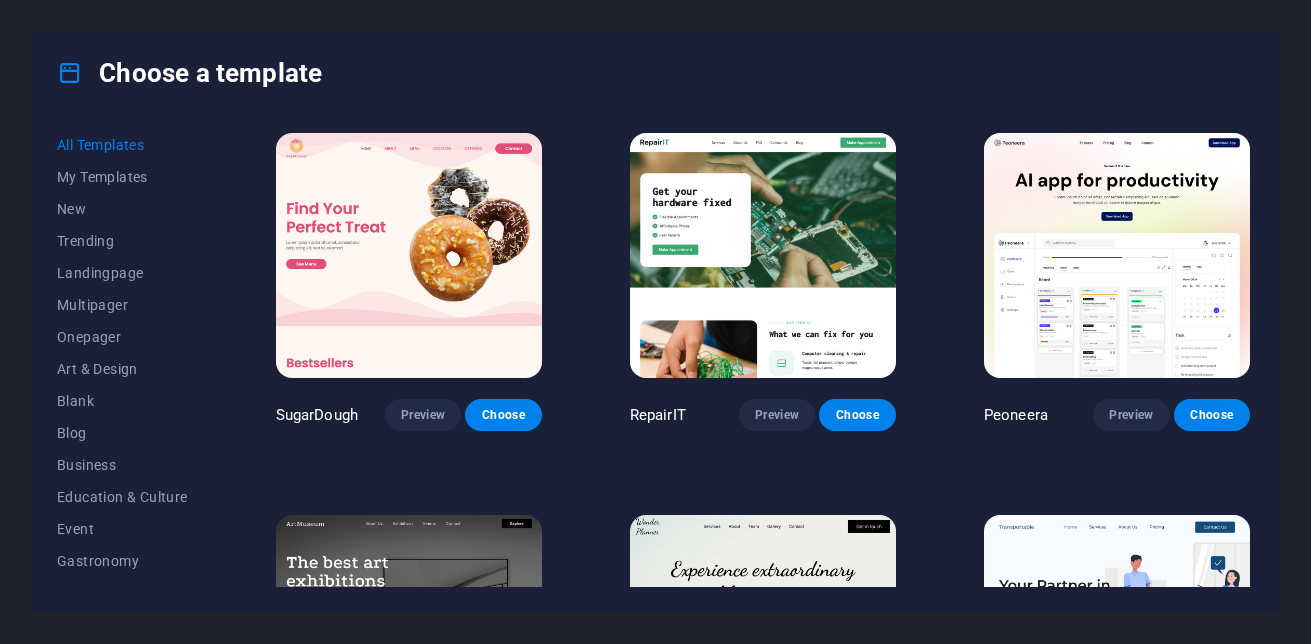 scroll, scrollTop: 0, scrollLeft: 0, axis: both 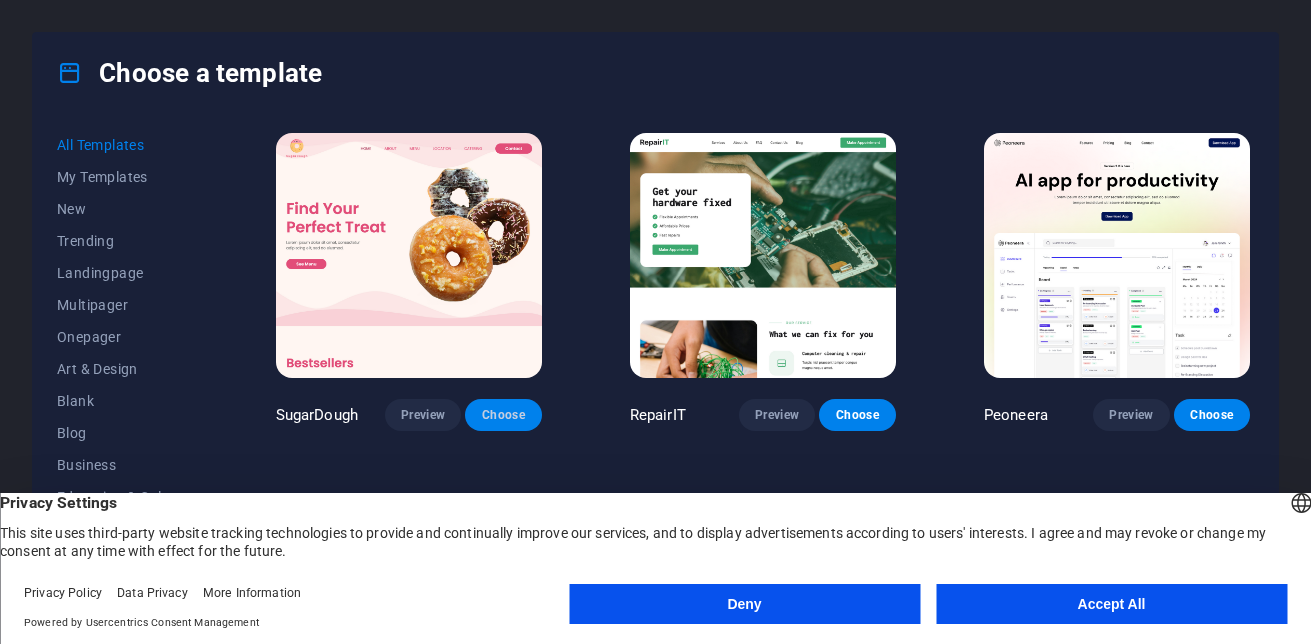 click on "Choose" at bounding box center [503, 415] 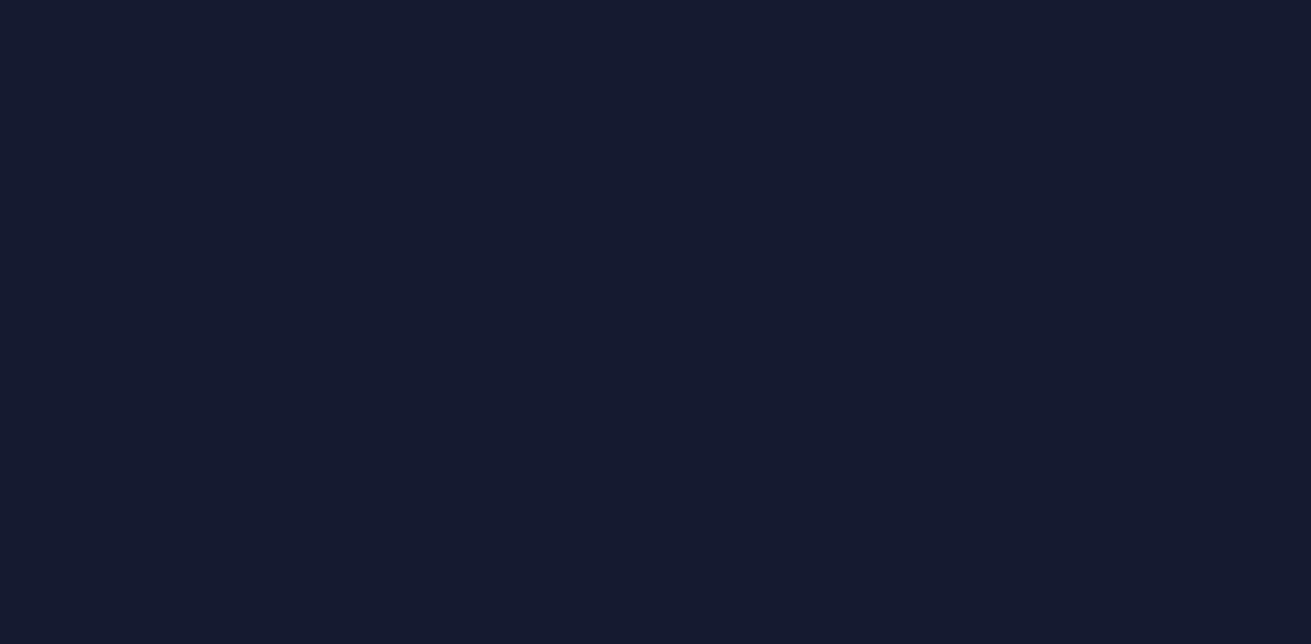 scroll, scrollTop: 0, scrollLeft: 0, axis: both 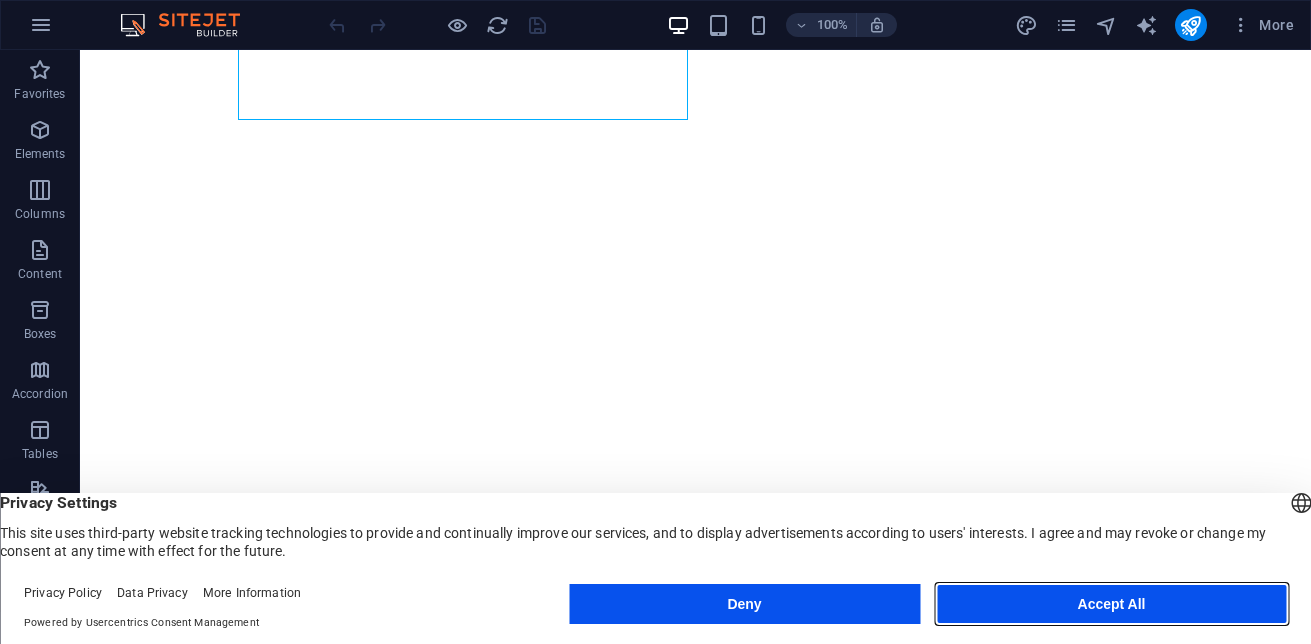 click on "Accept All" at bounding box center (1111, 604) 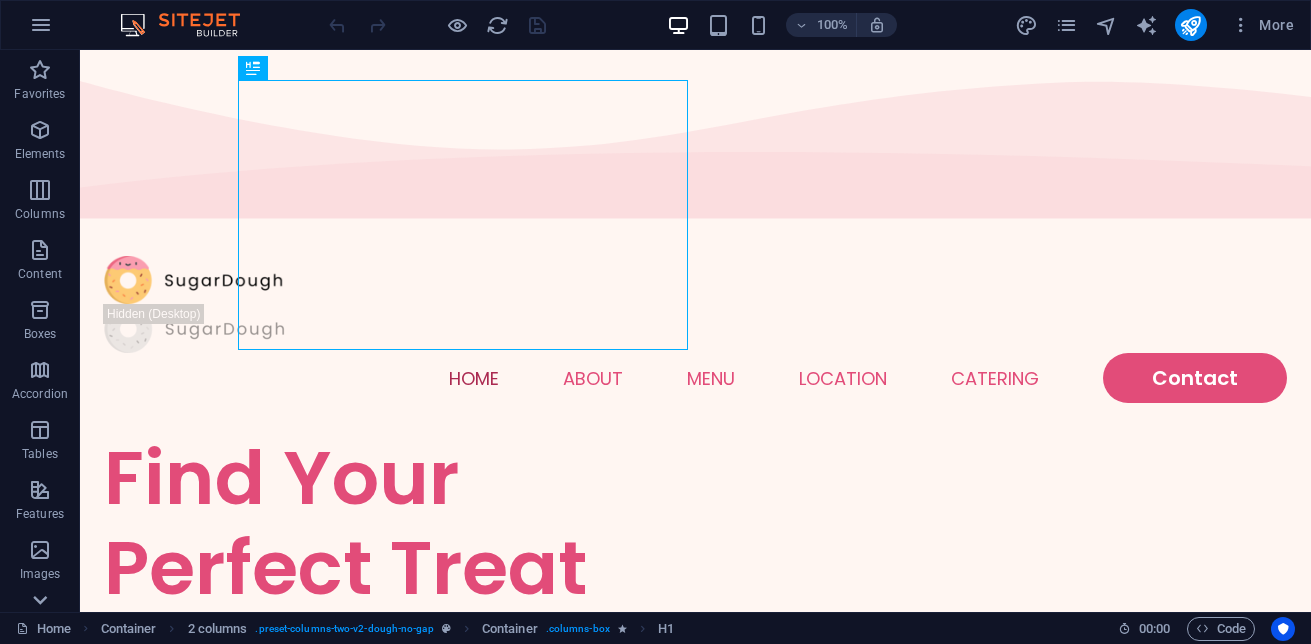 scroll, scrollTop: 143, scrollLeft: 0, axis: vertical 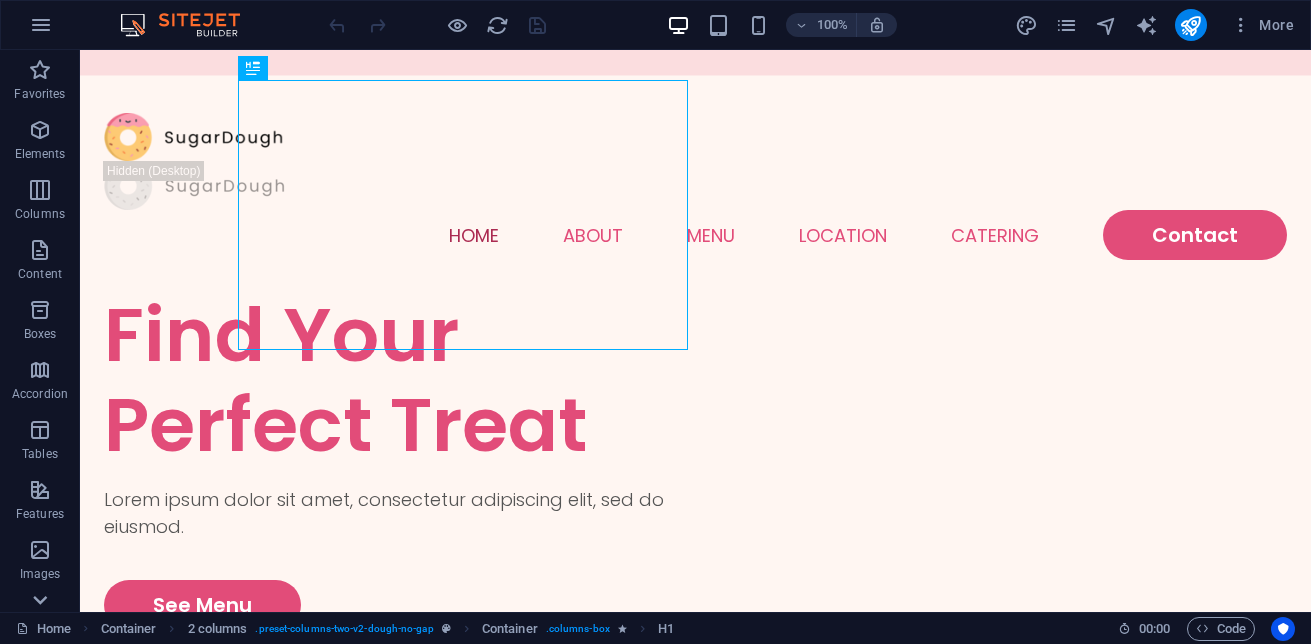 click 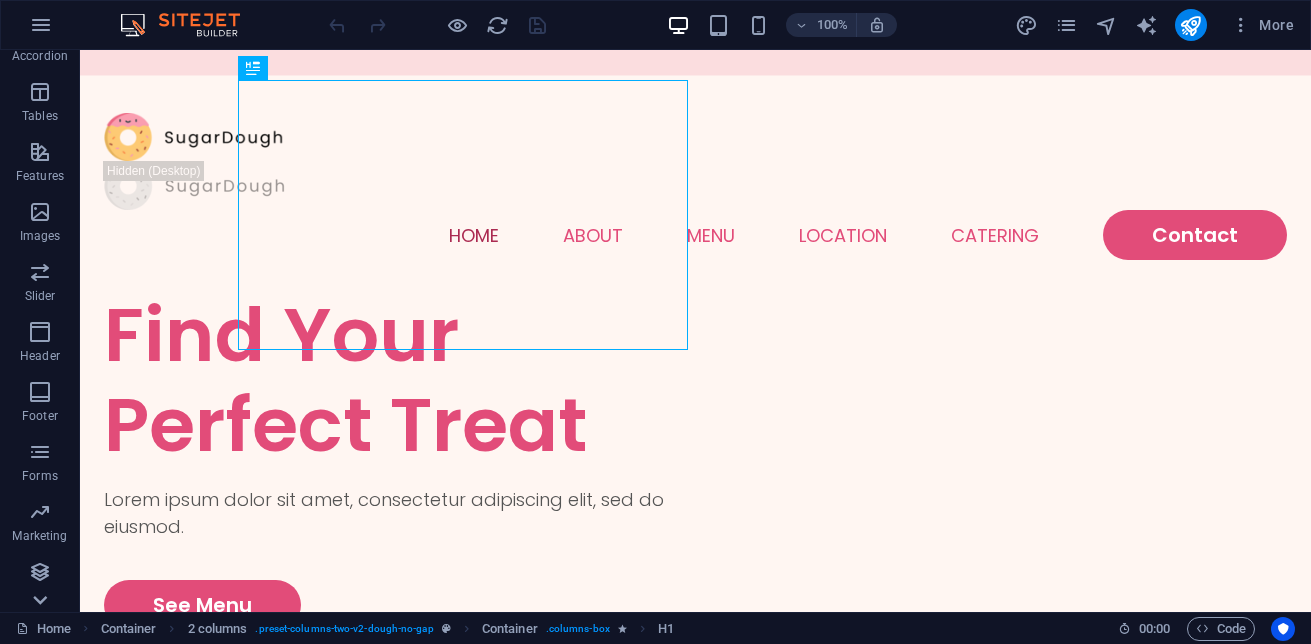 scroll, scrollTop: 338, scrollLeft: 0, axis: vertical 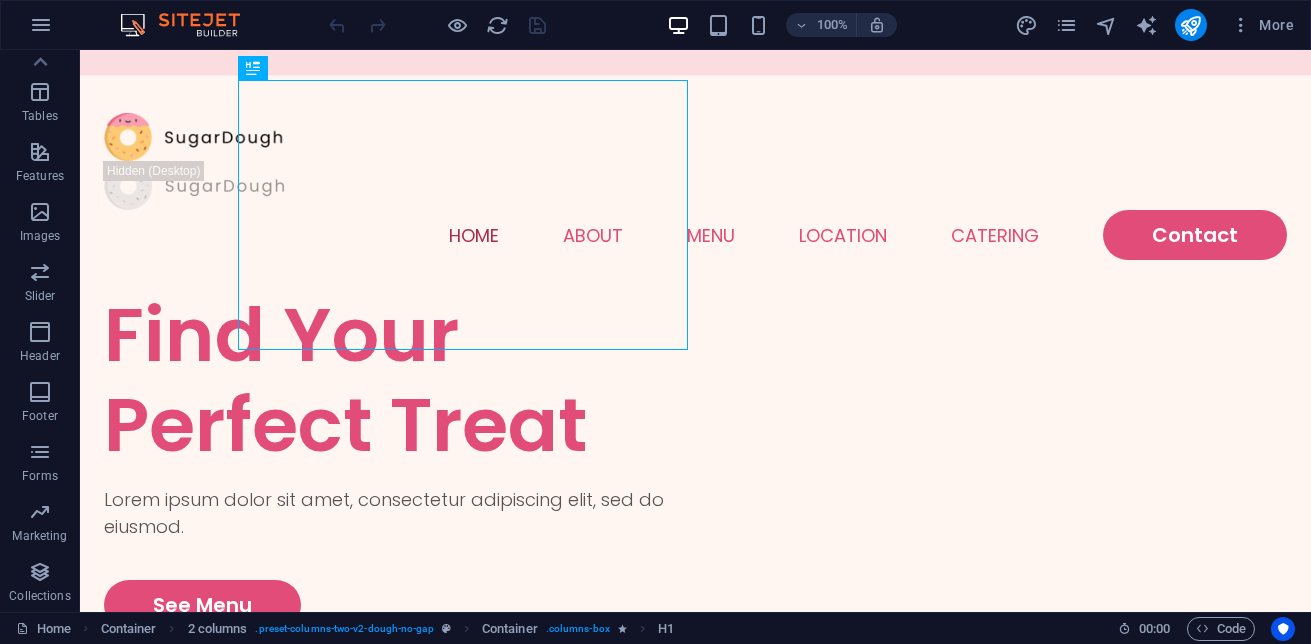 click on "Collections" at bounding box center (40, 584) 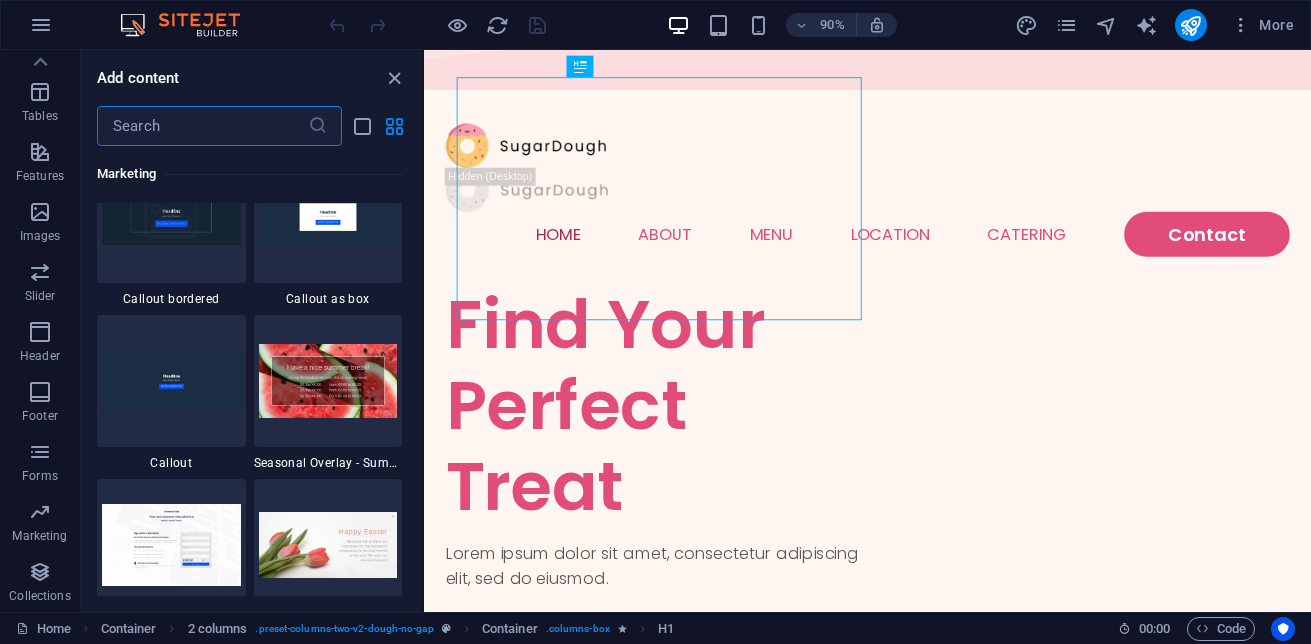 scroll, scrollTop: 18306, scrollLeft: 0, axis: vertical 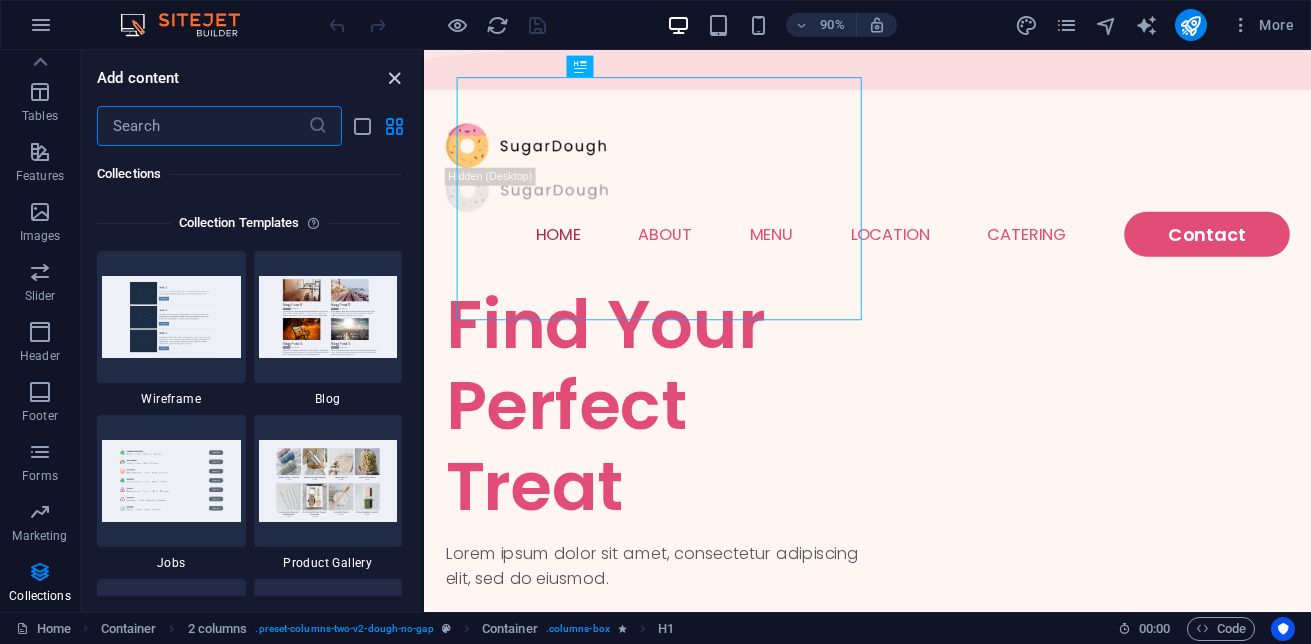 click at bounding box center (394, 78) 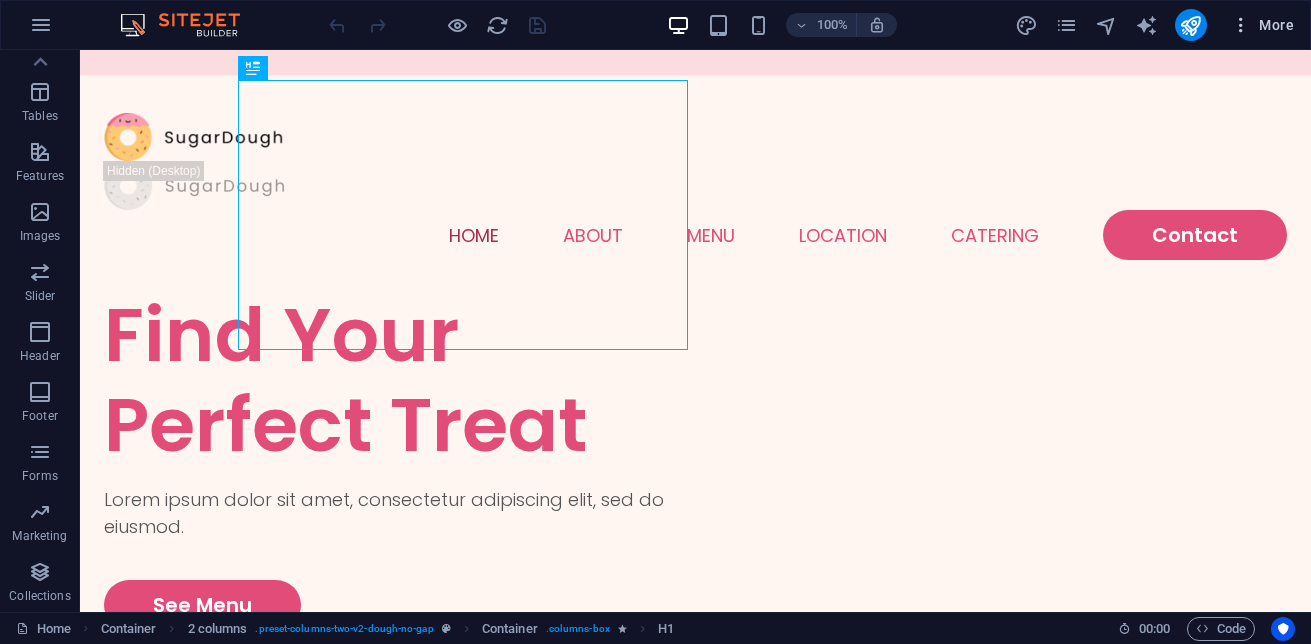 click at bounding box center [1241, 25] 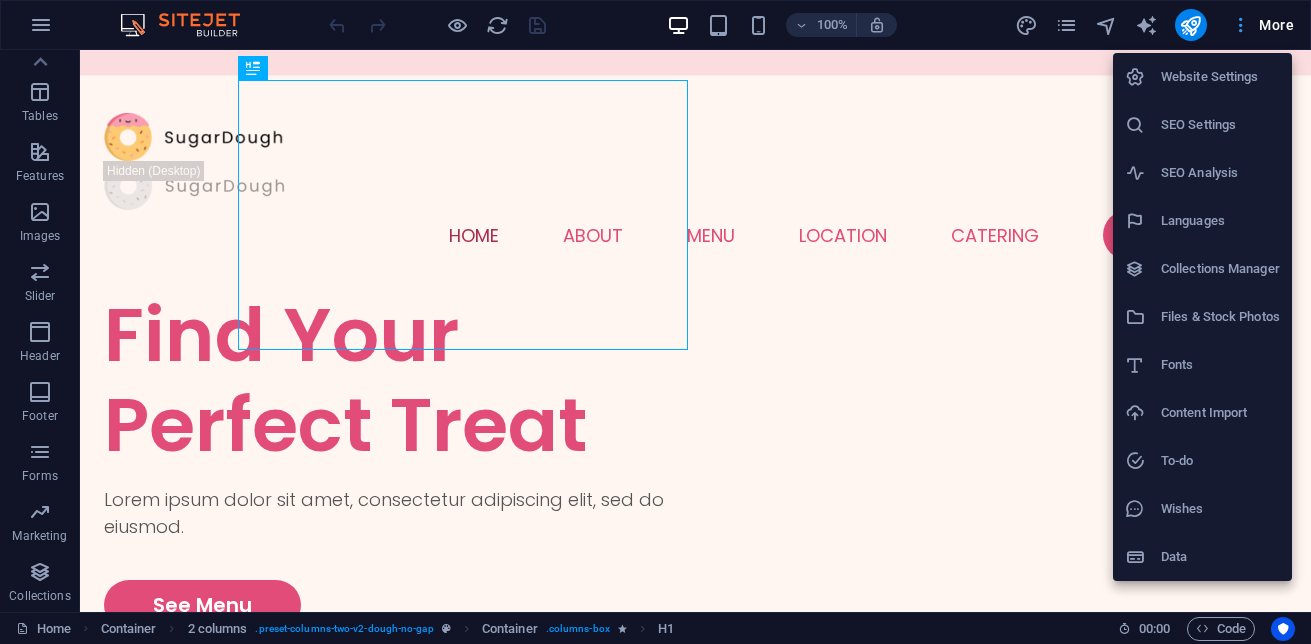 click at bounding box center [655, 322] 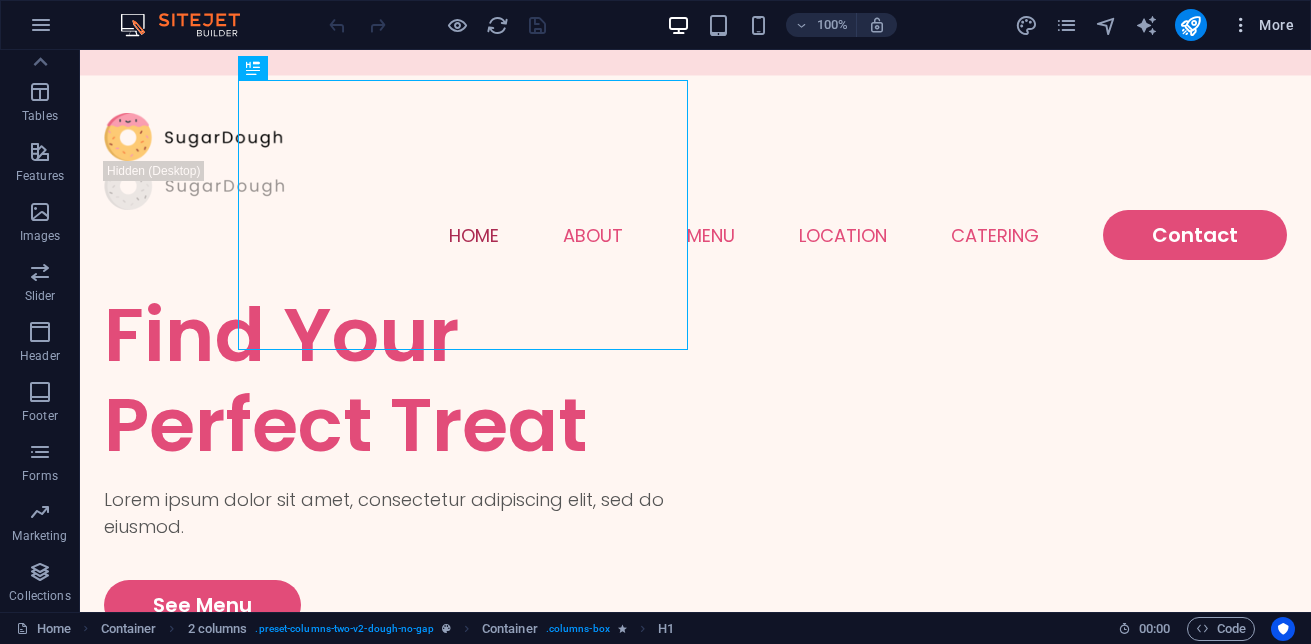 click at bounding box center [1241, 25] 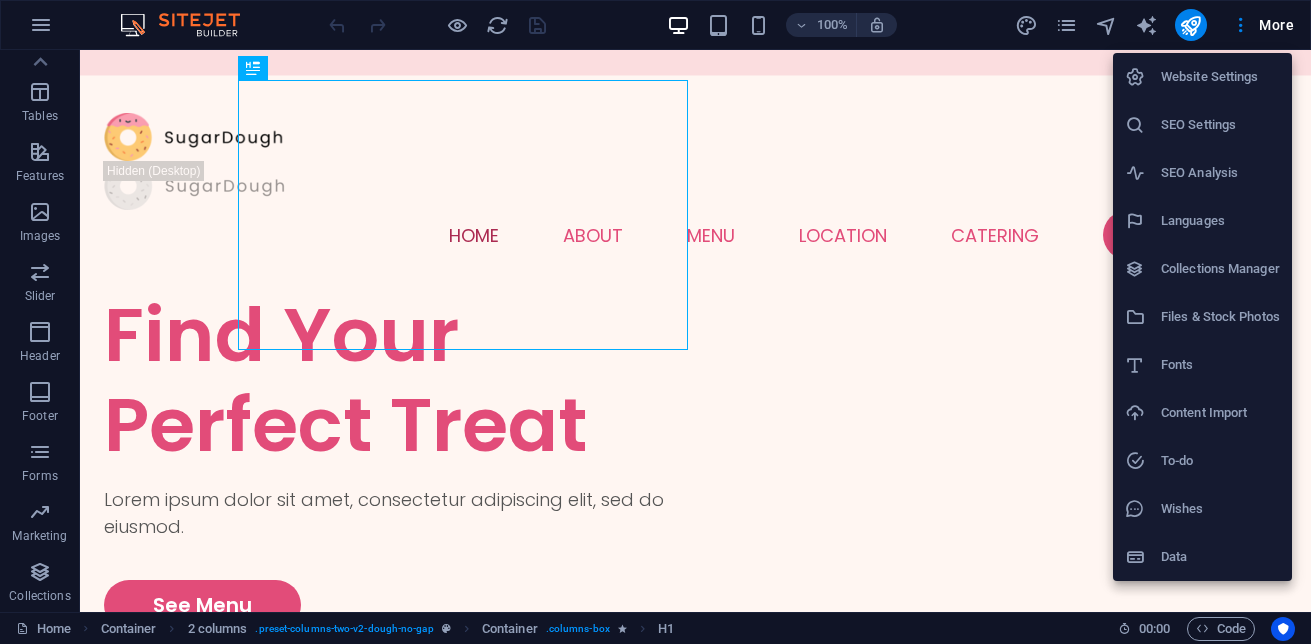 click at bounding box center (655, 322) 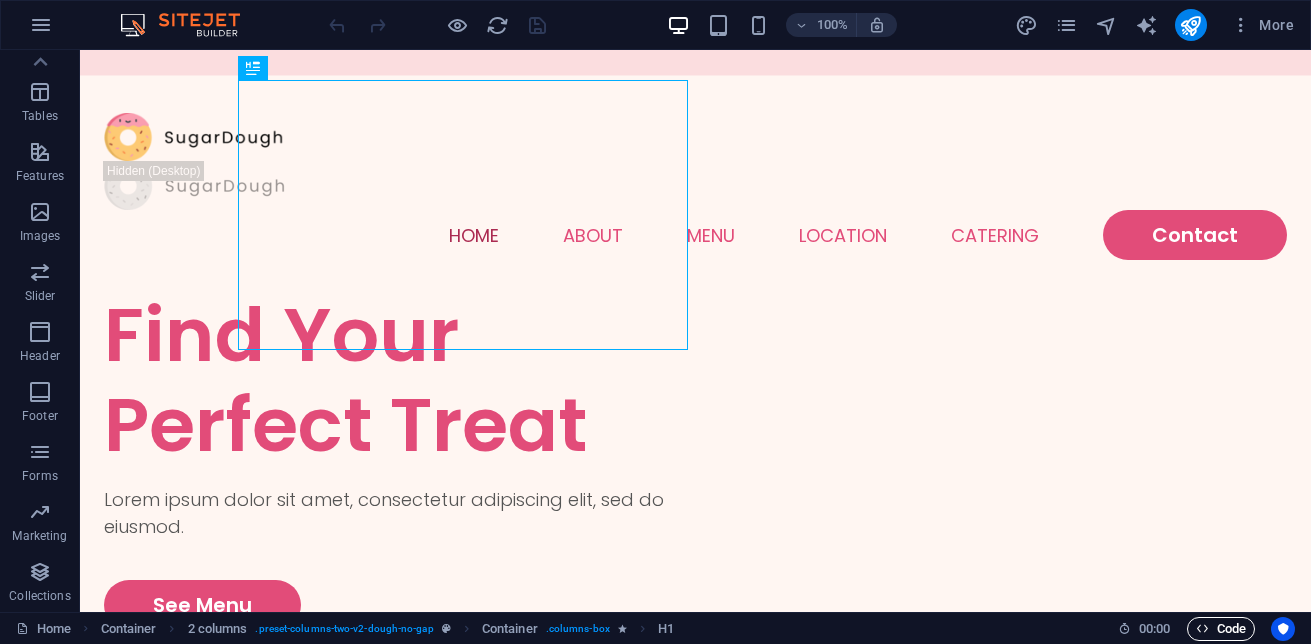 click on "Code" at bounding box center (1221, 629) 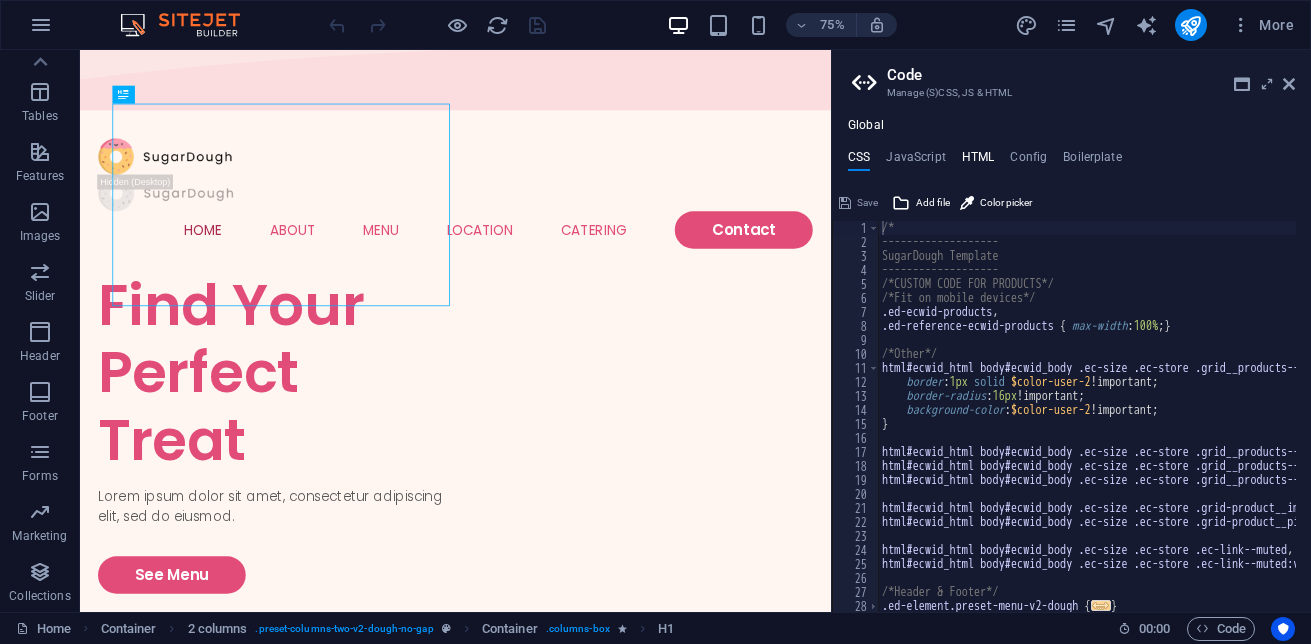 click on "HTML" at bounding box center (978, 161) 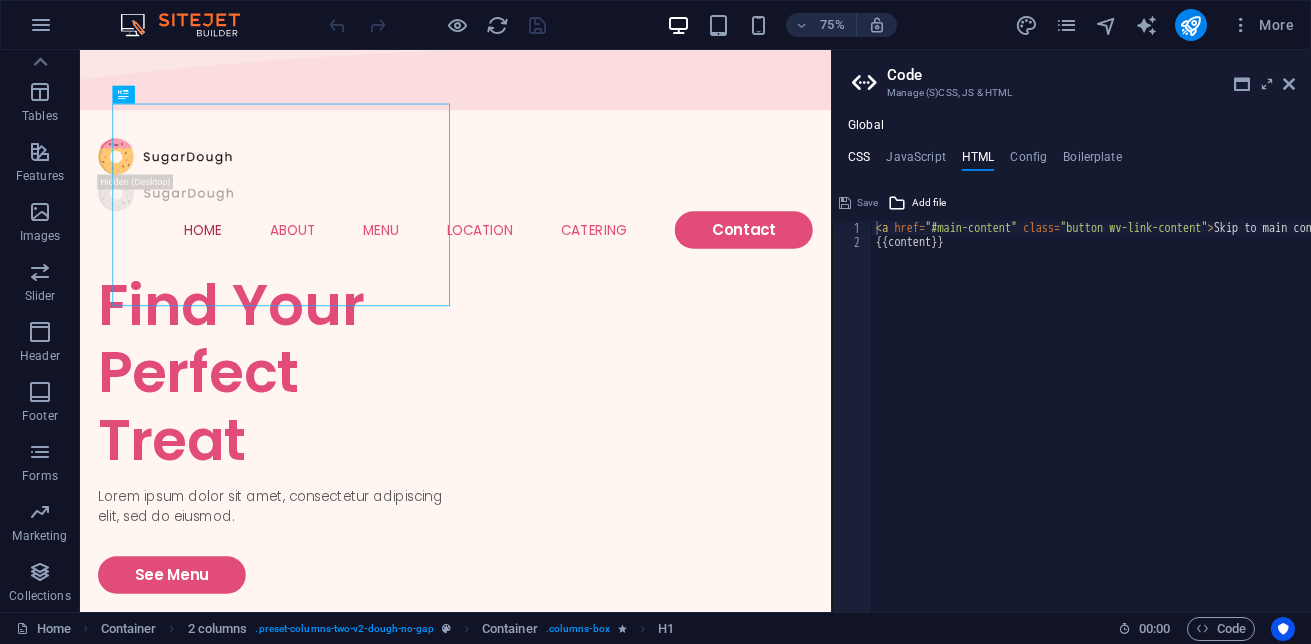 click on "CSS" at bounding box center [859, 161] 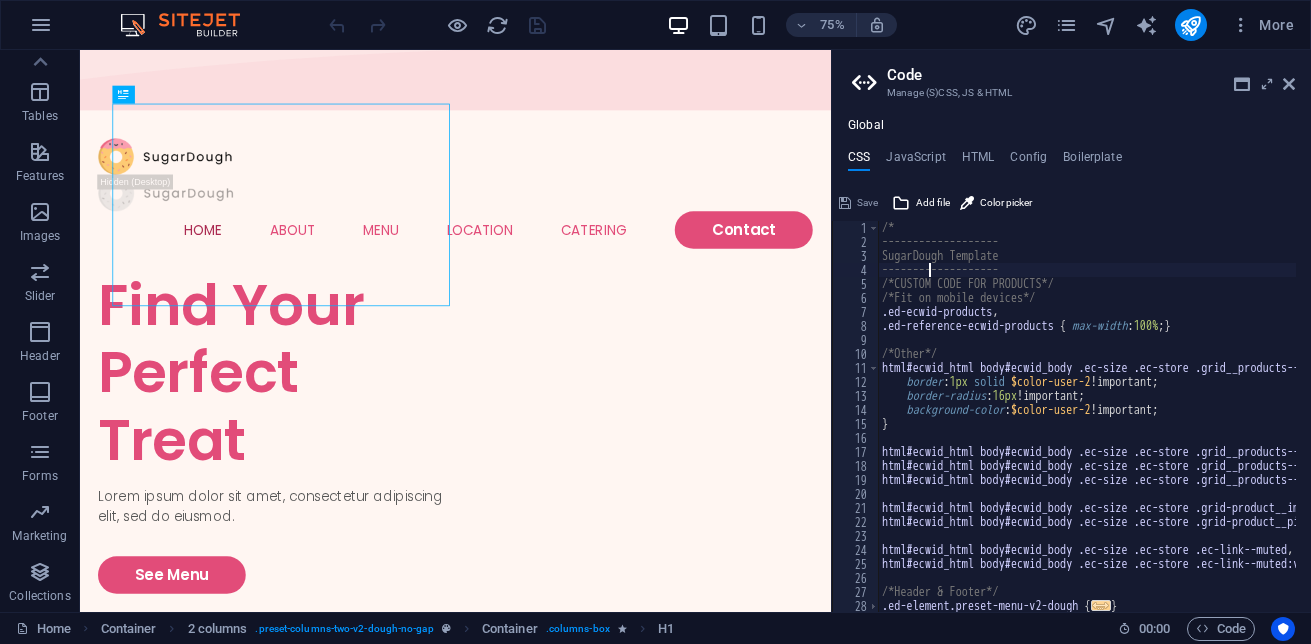 drag, startPoint x: 1016, startPoint y: 303, endPoint x: 931, endPoint y: 264, distance: 93.52005 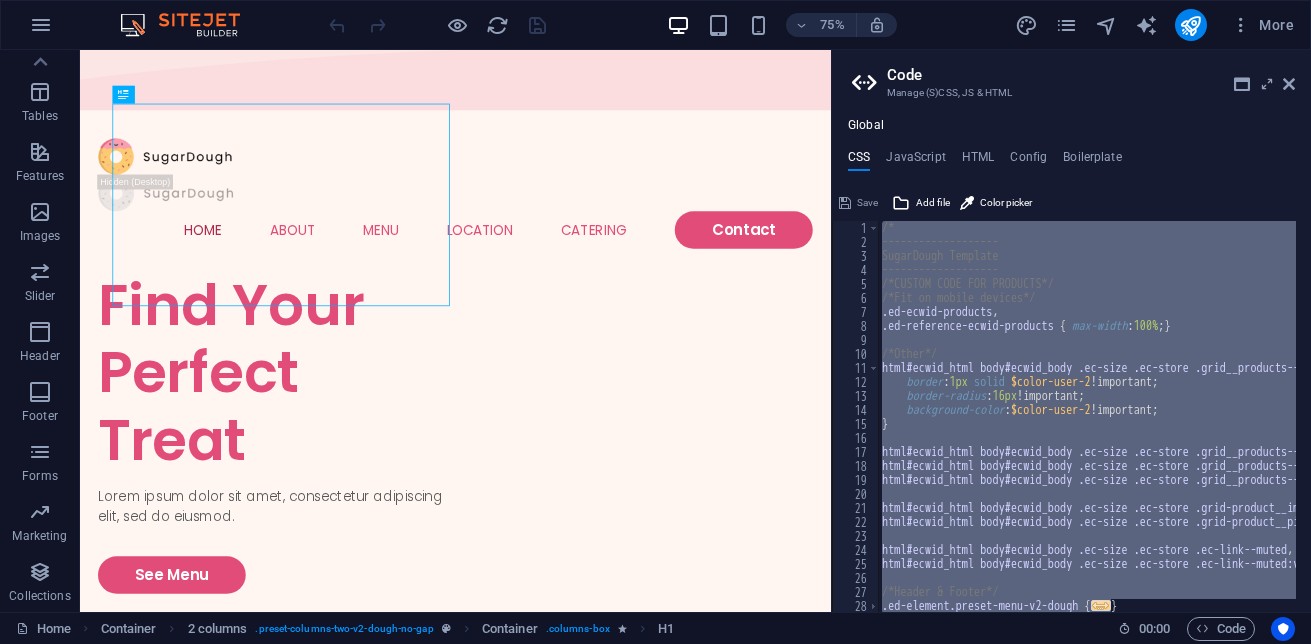 type 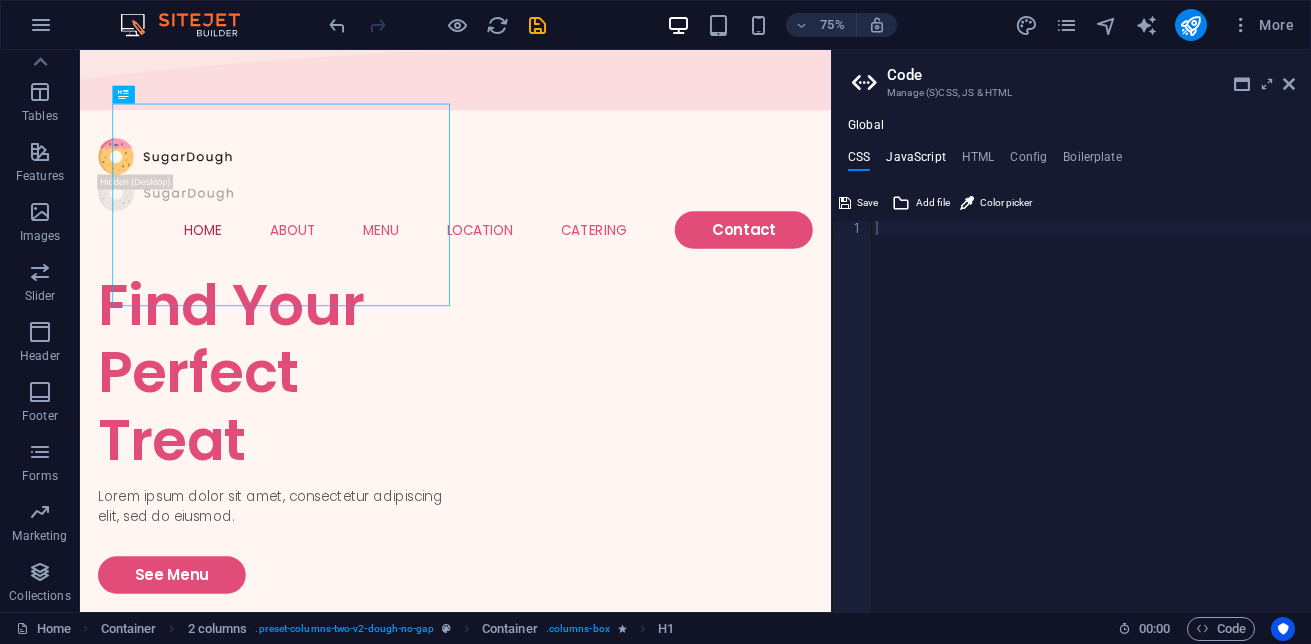 click on "JavaScript" at bounding box center [915, 161] 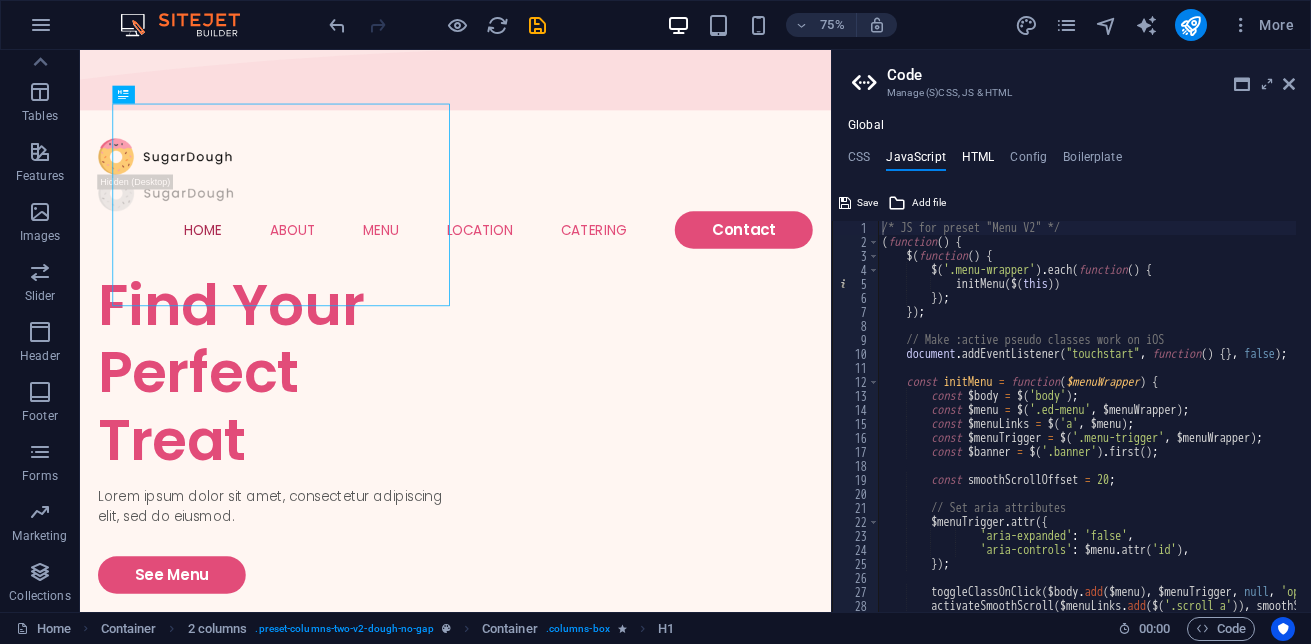 click on "HTML" at bounding box center (978, 161) 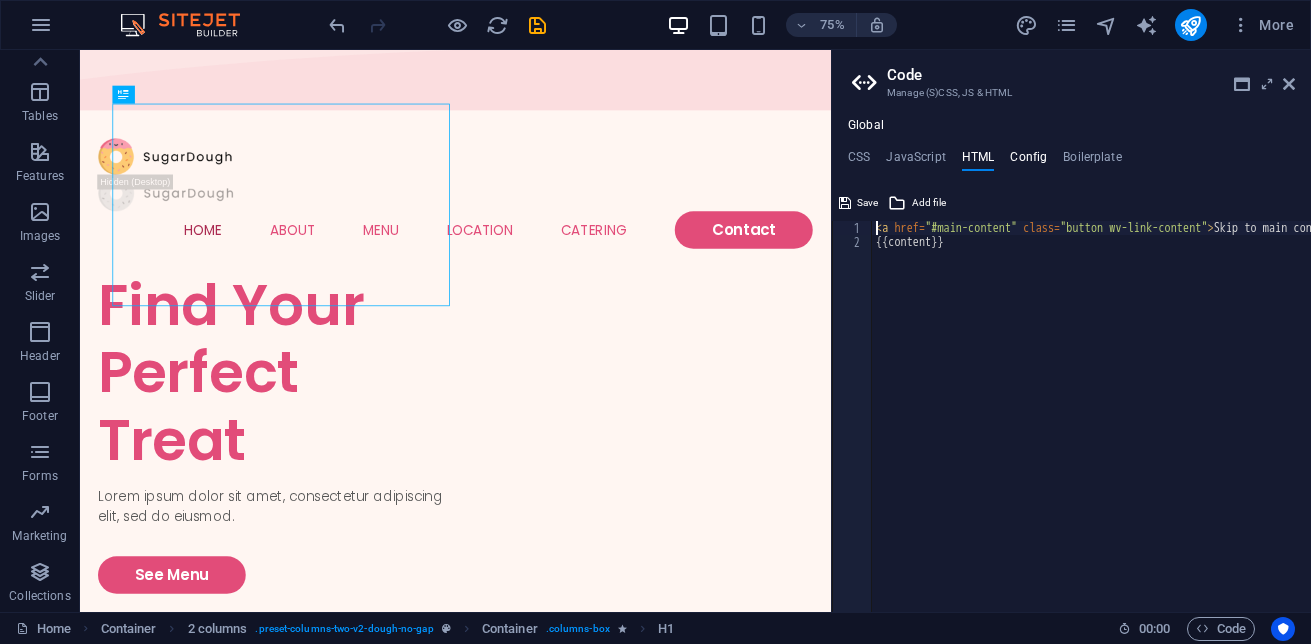 click on "Config" at bounding box center [1028, 161] 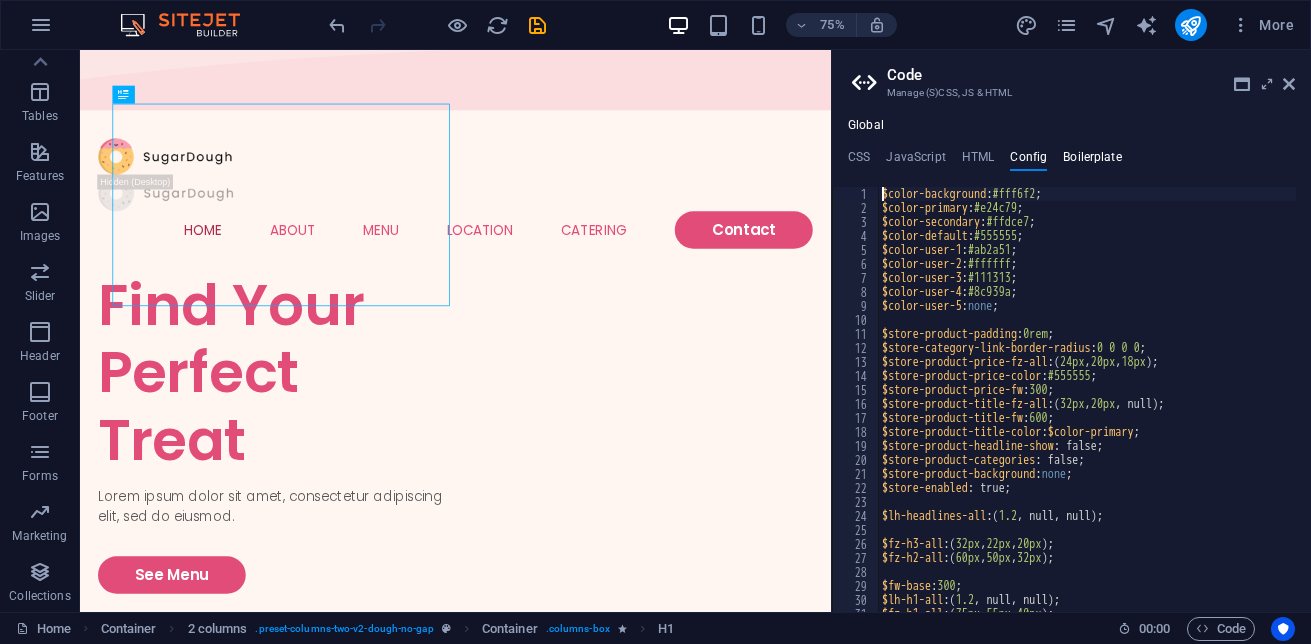 click on "Boilerplate" at bounding box center [1092, 161] 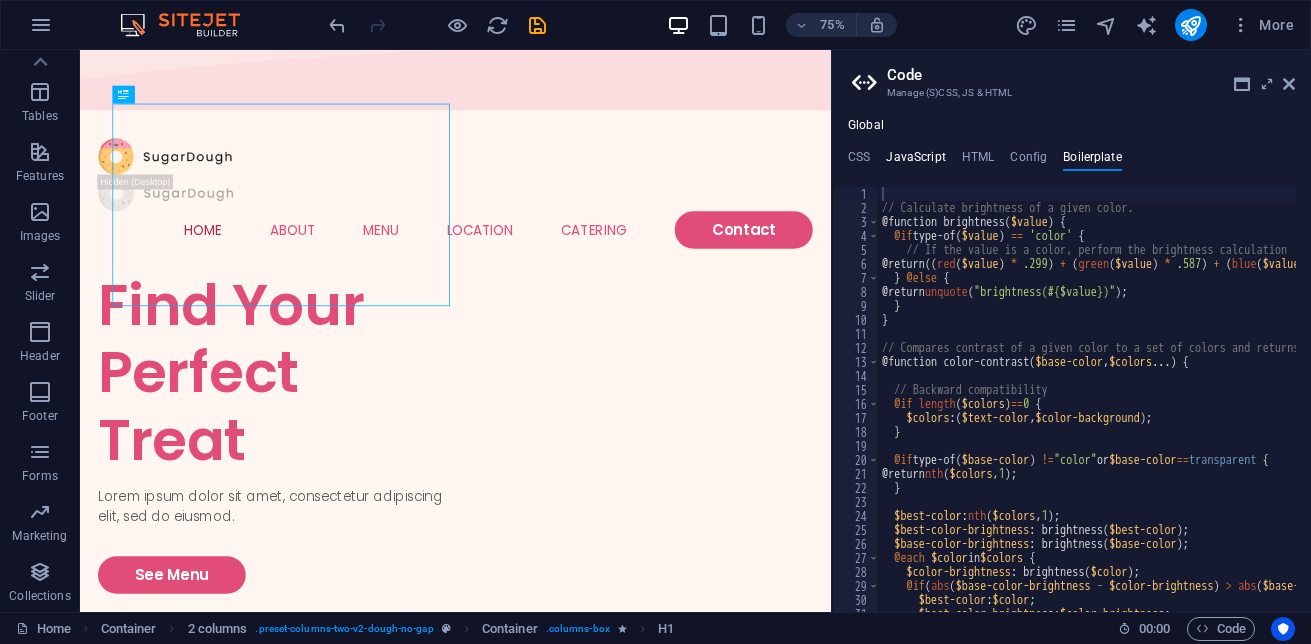 click on "JavaScript" at bounding box center [915, 161] 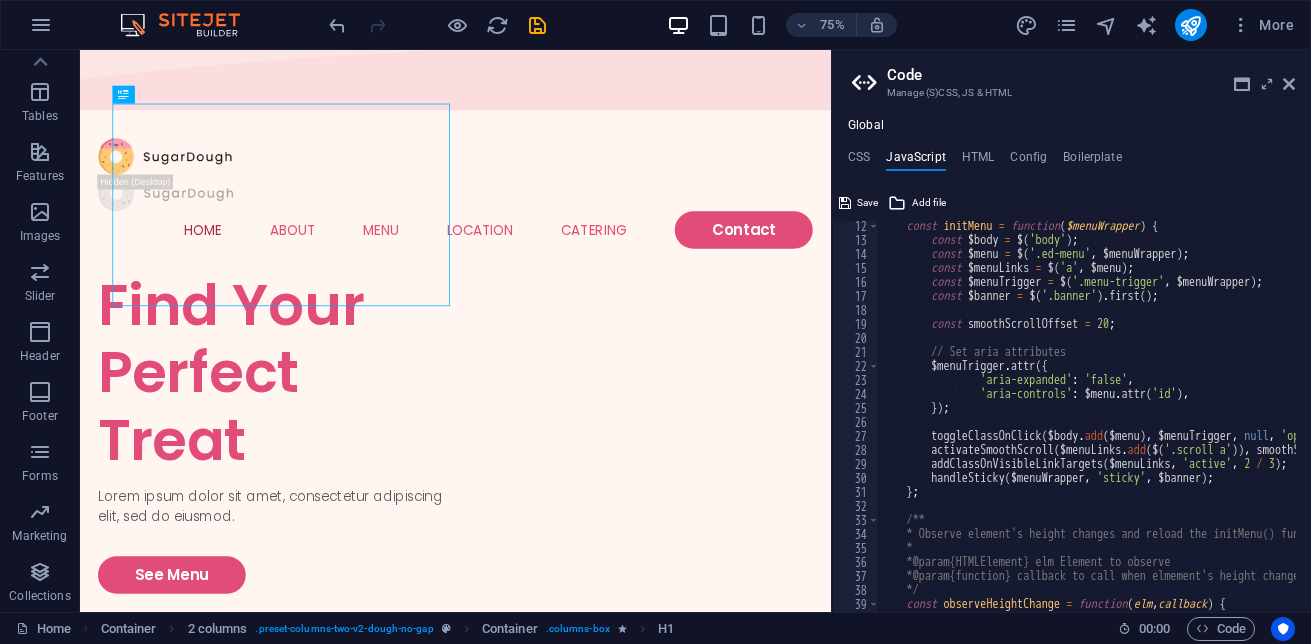 scroll, scrollTop: 157, scrollLeft: 0, axis: vertical 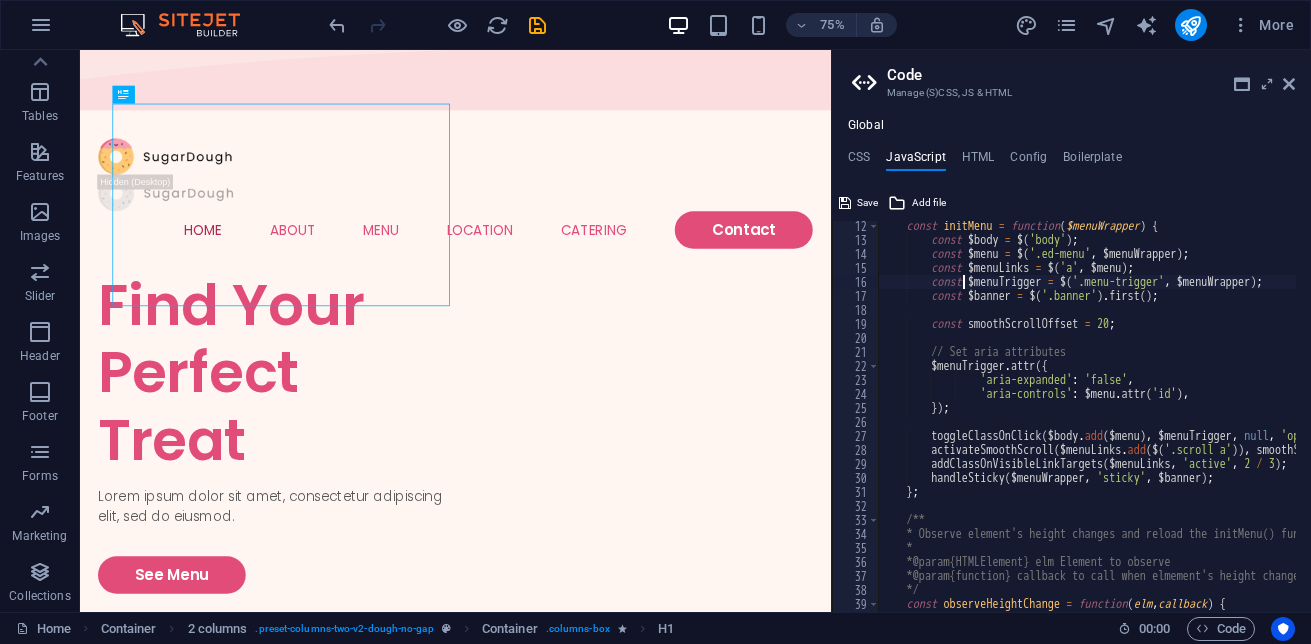 type on "})();
/* End JS for preset "Menu V2" */" 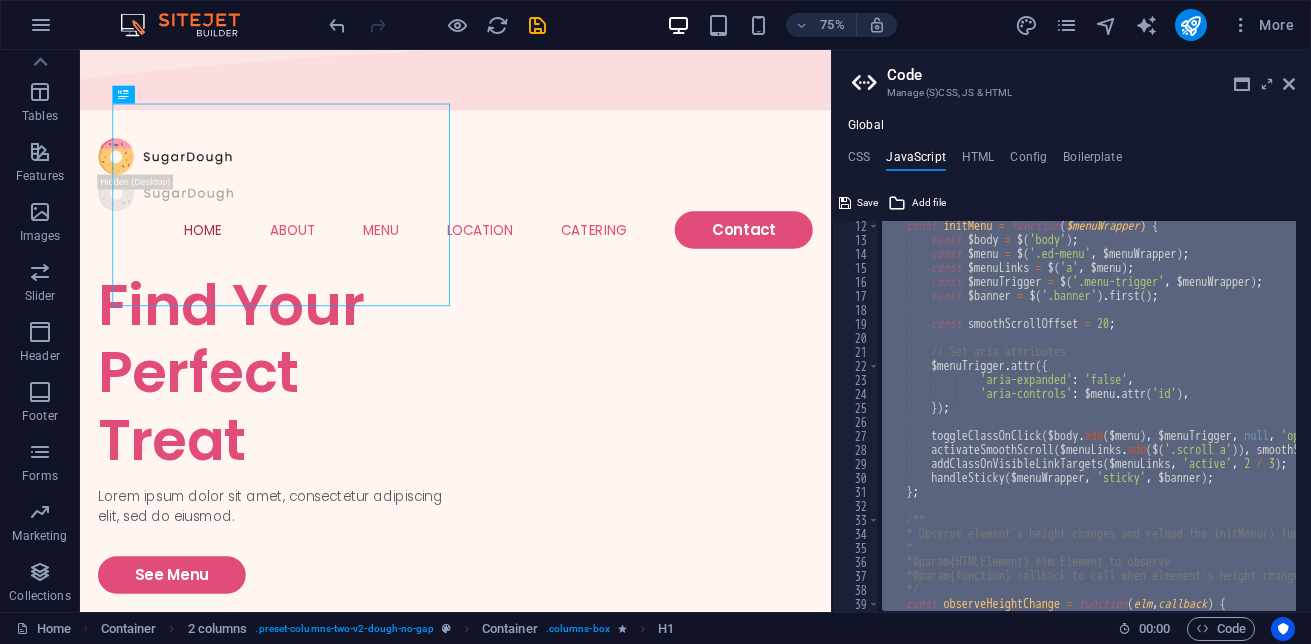 type 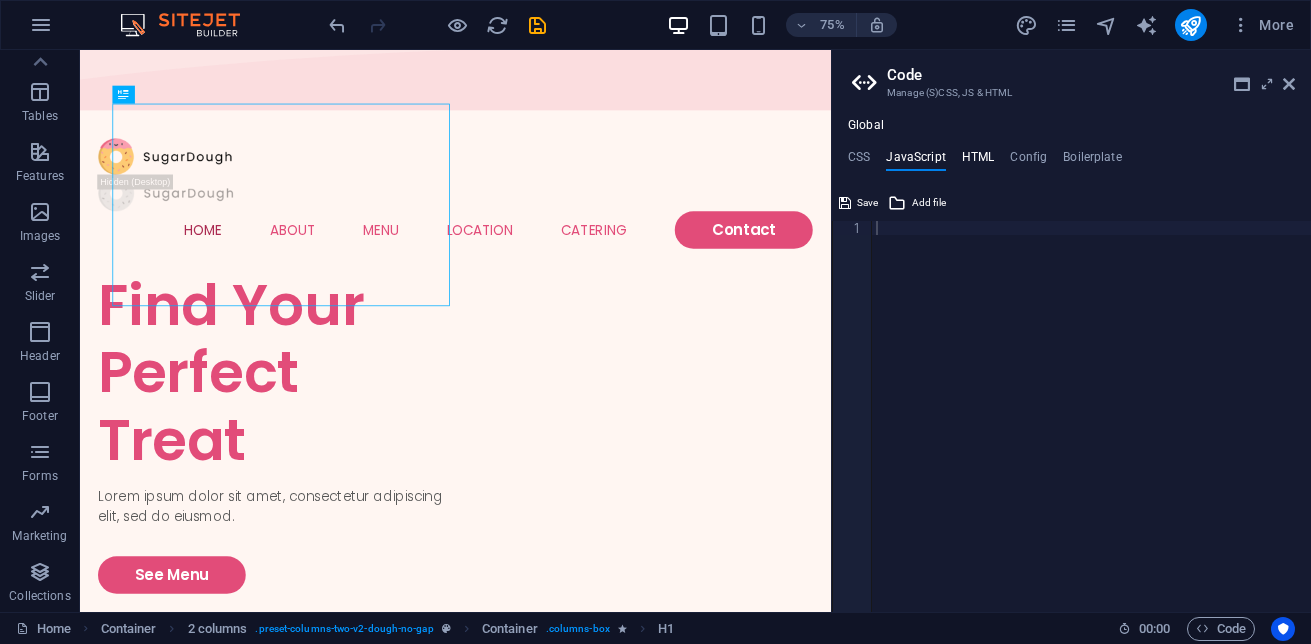 click on "HTML" at bounding box center [978, 161] 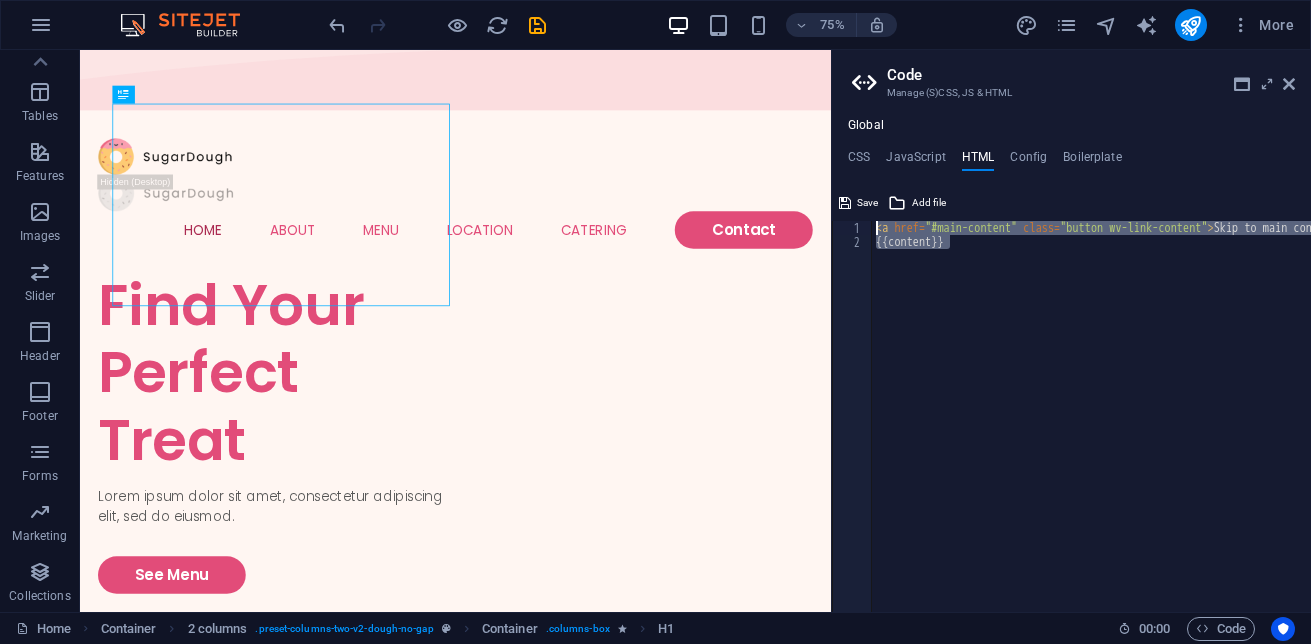 drag, startPoint x: 1003, startPoint y: 248, endPoint x: 865, endPoint y: 221, distance: 140.6165 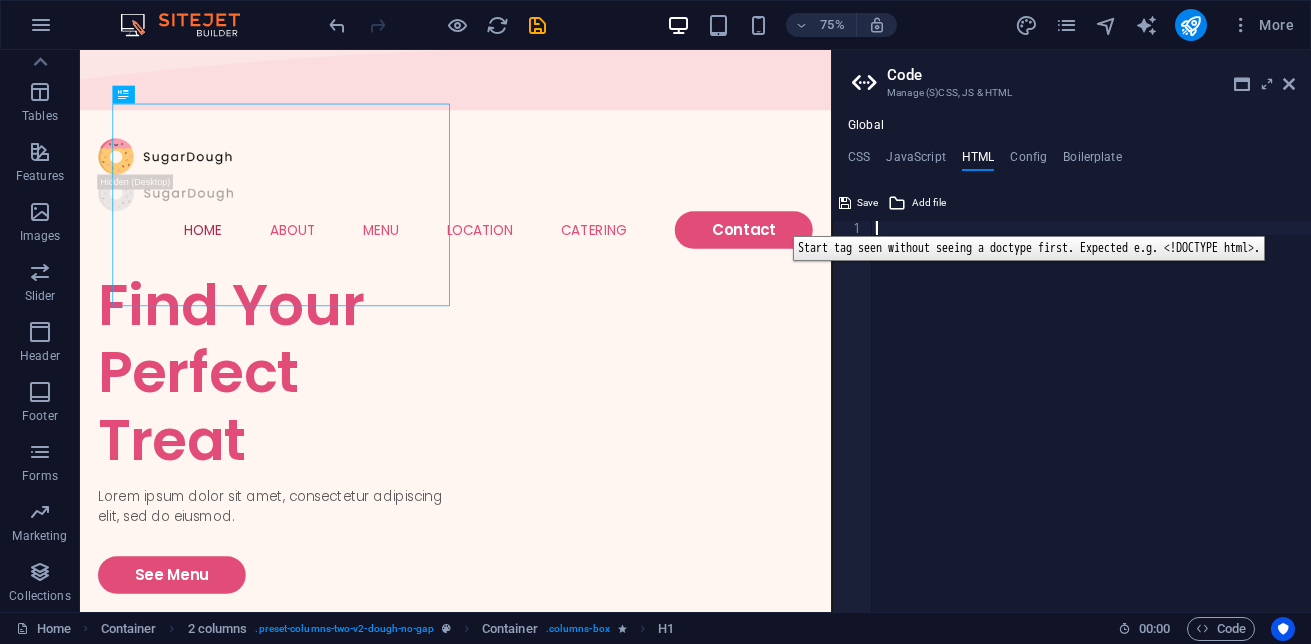 type on "<a href="#main-content" class="button wv-link-content">Skip to main content</a>" 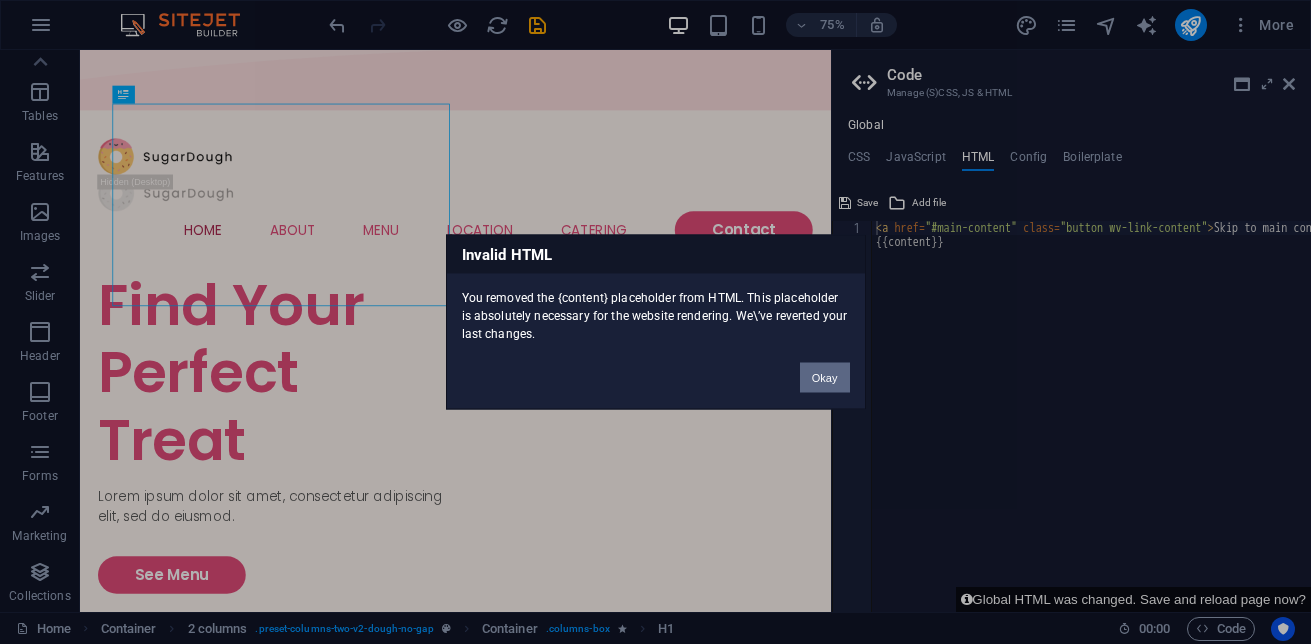 click on "Okay" at bounding box center (825, 378) 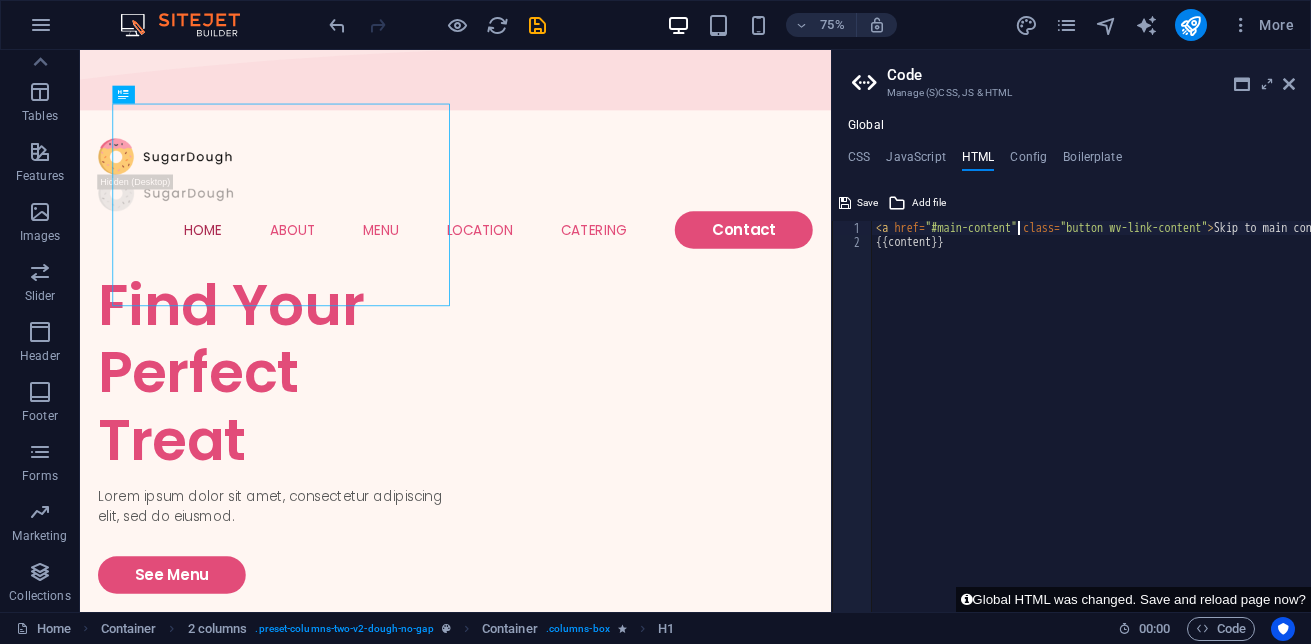 click on "< a   href = "#main-content"   class = "button wv-link-content" > Skip to main content </ a > {{content}}" at bounding box center (1142, 430) 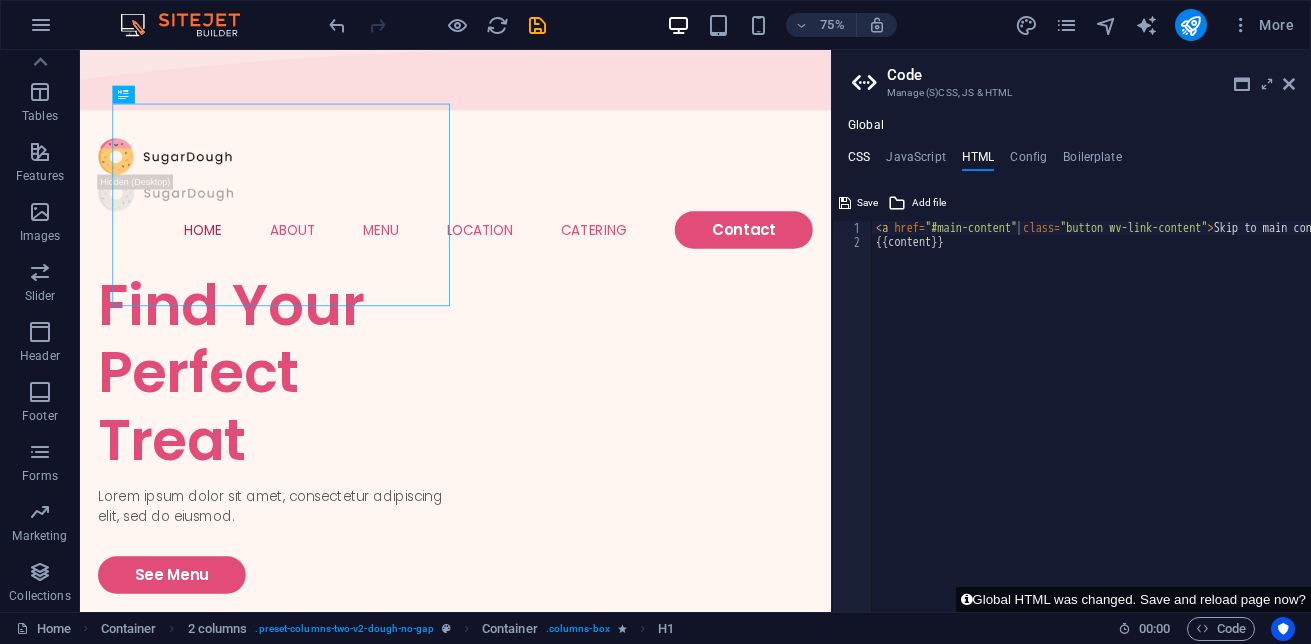 click on "CSS" at bounding box center (859, 161) 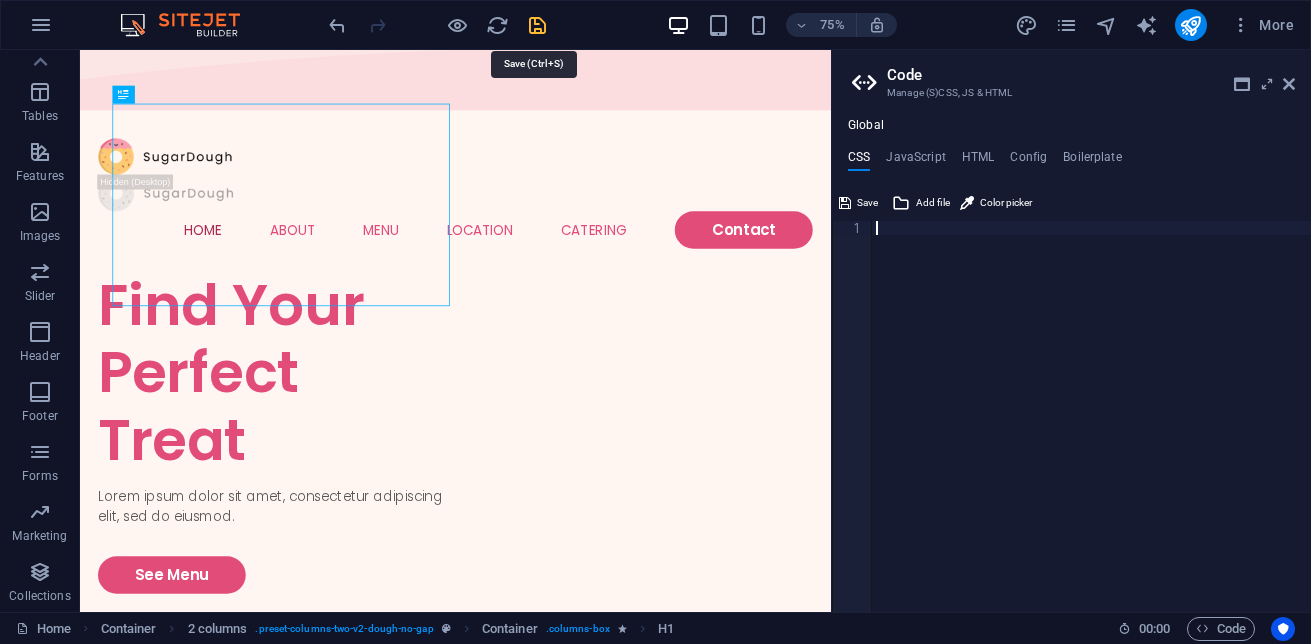 click at bounding box center [537, 25] 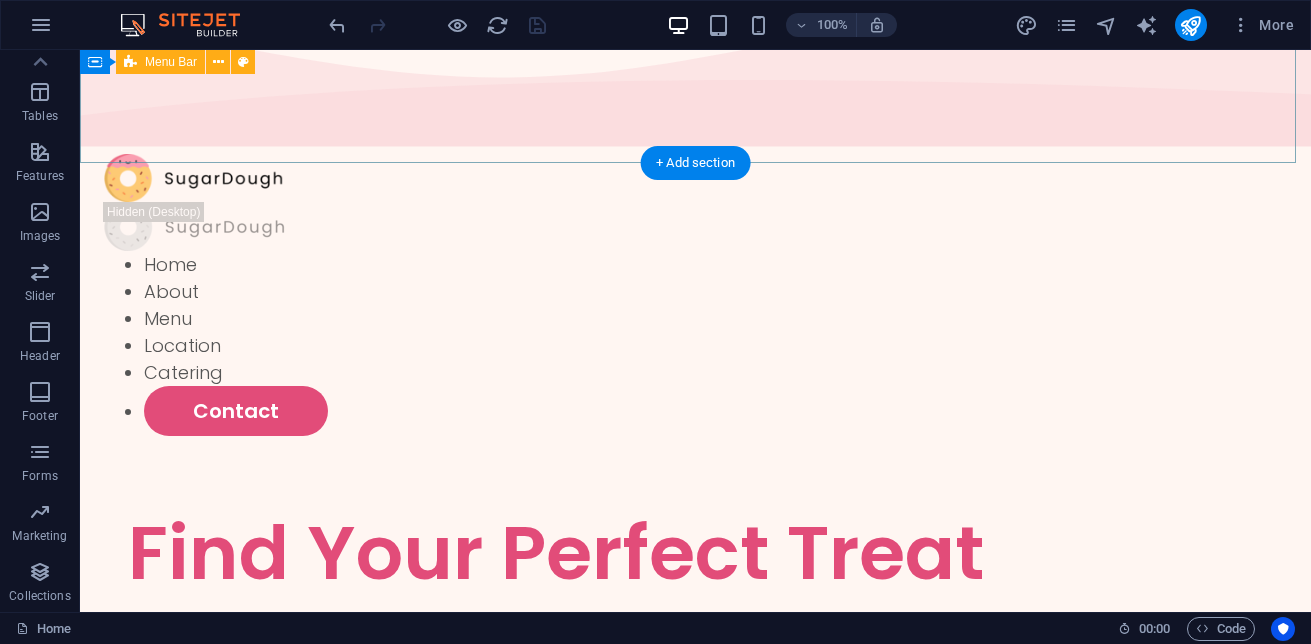 scroll, scrollTop: 0, scrollLeft: 0, axis: both 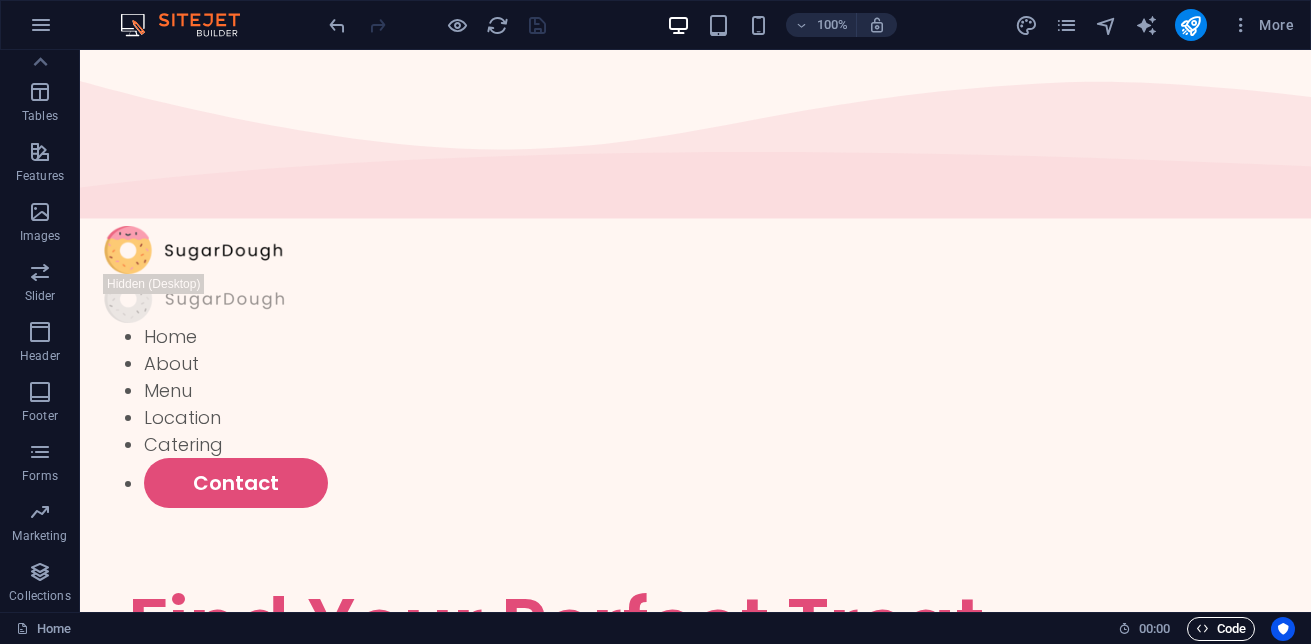 click on "Code" at bounding box center (1221, 629) 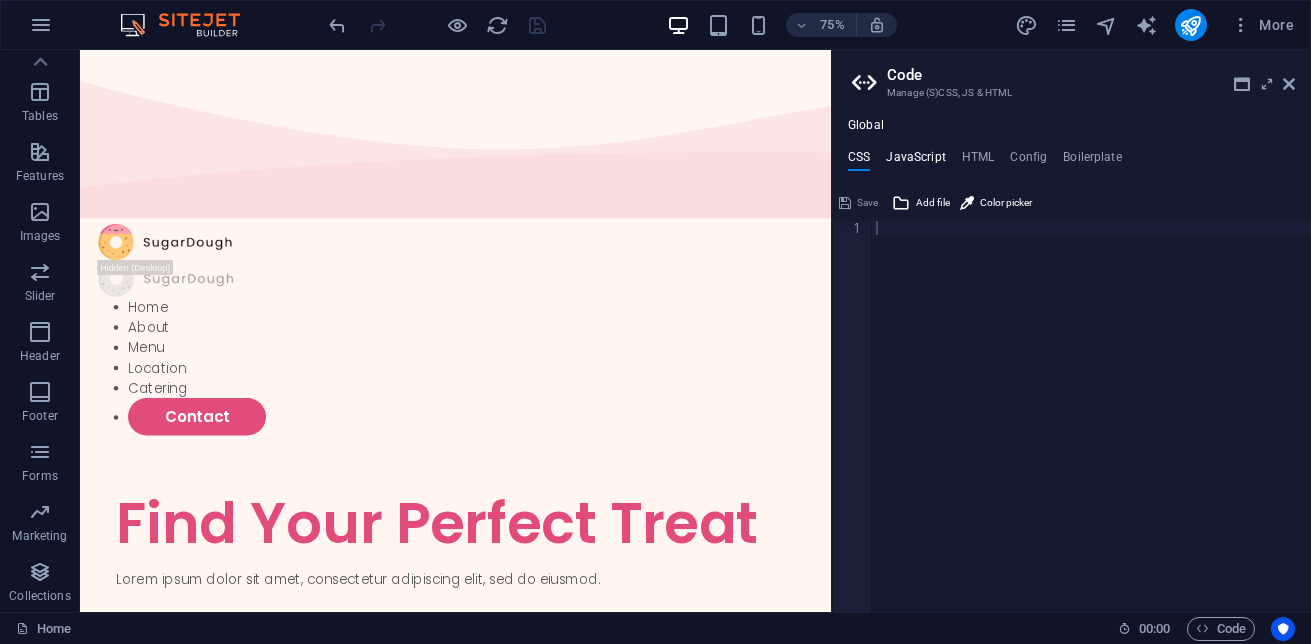 click on "JavaScript" at bounding box center [915, 161] 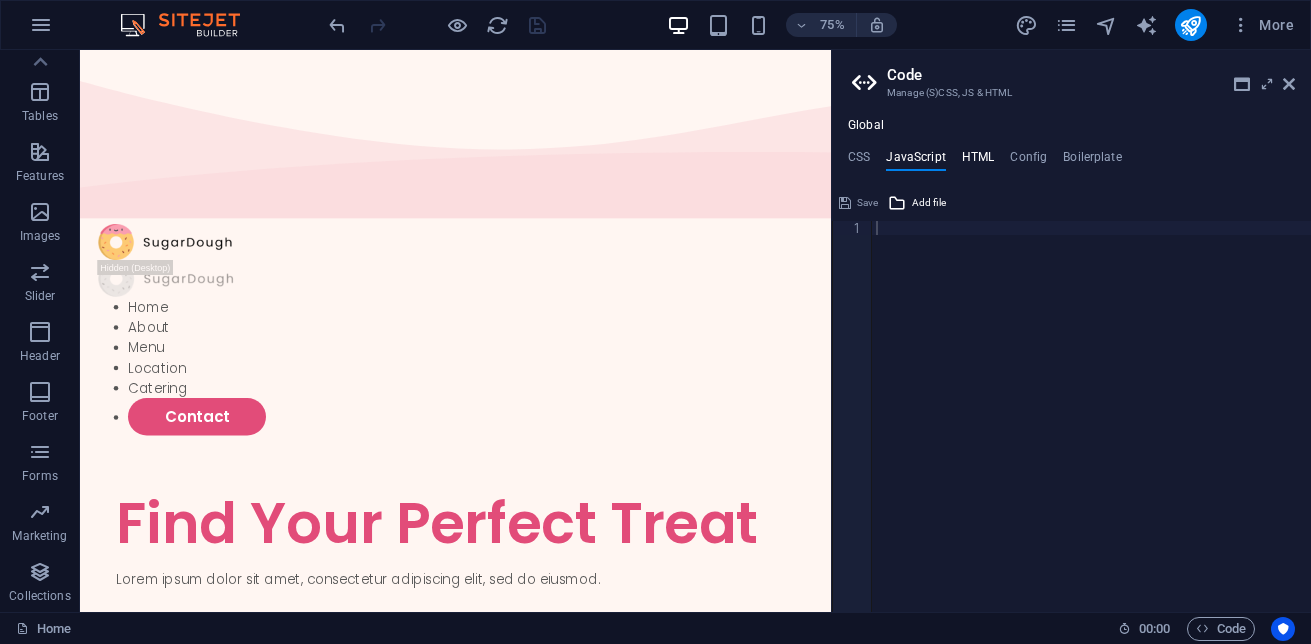 click on "HTML" at bounding box center (978, 161) 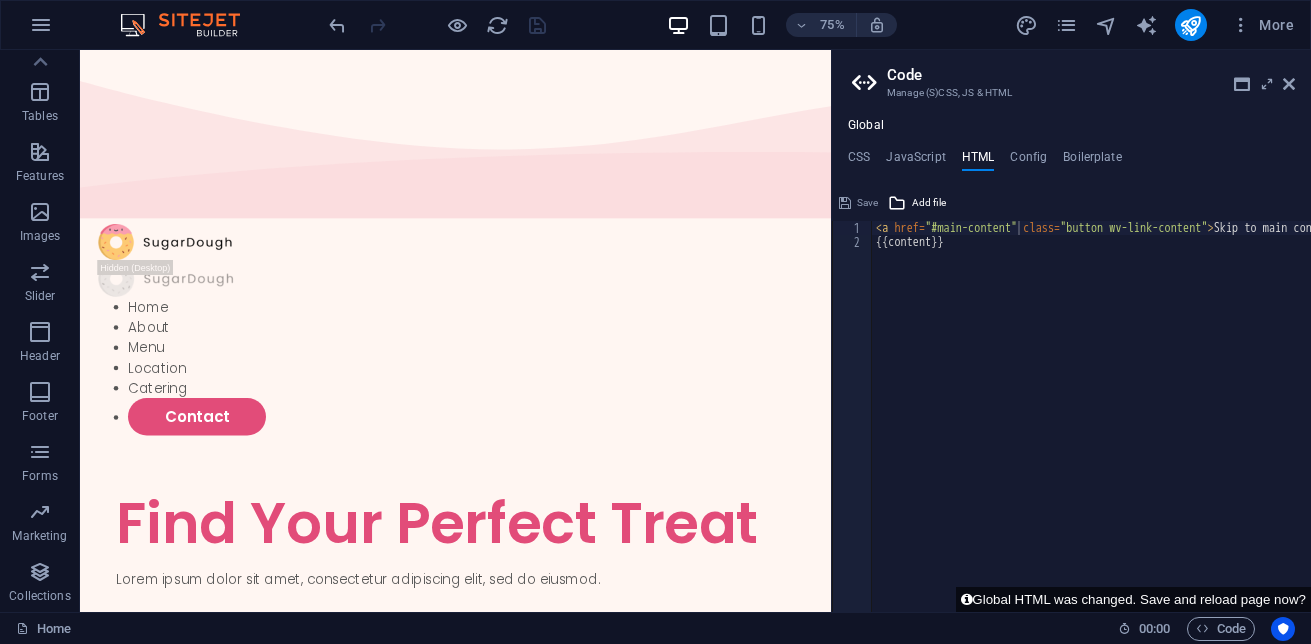 click on "Global CSS JavaScript HTML Config Boilerplate 1     הההההההההההההההההההההההההההההההההההההההההההההההההההההההההההההההההההההההההההההההההההההההההההההההההההההההההההההההההההההההההההההההההההההההההההההההההההההההההההההההההההההההההההההההההההההההההההההההההההההההההההההההההההההההההההההההההההההההההההההההההההההההההההההההה XXXXXXXXXXXXXXXXXXXXXXXXXXXXXXXXXXXXXXXXXXXXXXXXXXXXXXXXXXXXXXXXXXXXXXXXXXXXXXXXXXXXXXXXXXXXXXXXXXXXXXXXXXXXXXXXXXXXXXXXXXXXXXXXXXXXXXXXXXXXXXXXXXXXXXXXXXXXXXXXXXXXXXXXXXXXXXXXXXXXXXXXXXXXXXXXXXXXXXXXXXXXXXXXXXXXXXXXXXXXXXXXXXXXXXXXXXXXXXXXXXXXXXXXXXXXXXXX Save Add file Color picker 1     Save Add file <a href="#main-content" class="button wv-link-content">Skip to main content</a> 1 2 < a   href = "#main-content"   class = "button wv-link-content" > a" at bounding box center [1071, 365] 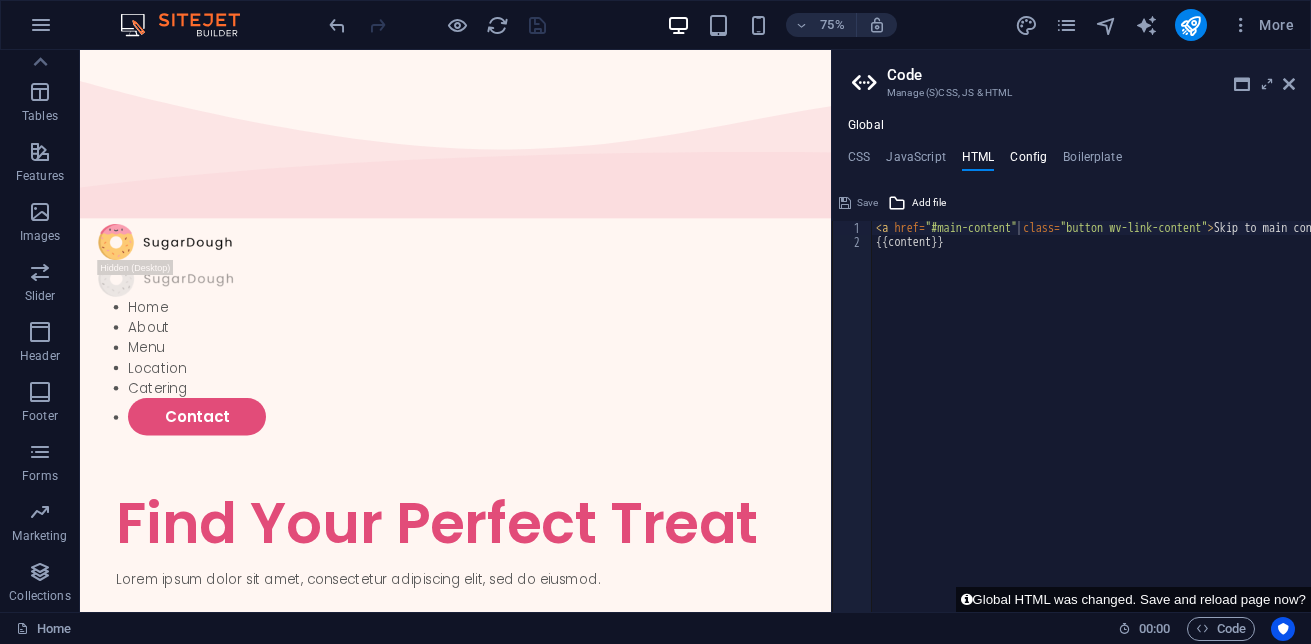 click on "Config" at bounding box center [1028, 161] 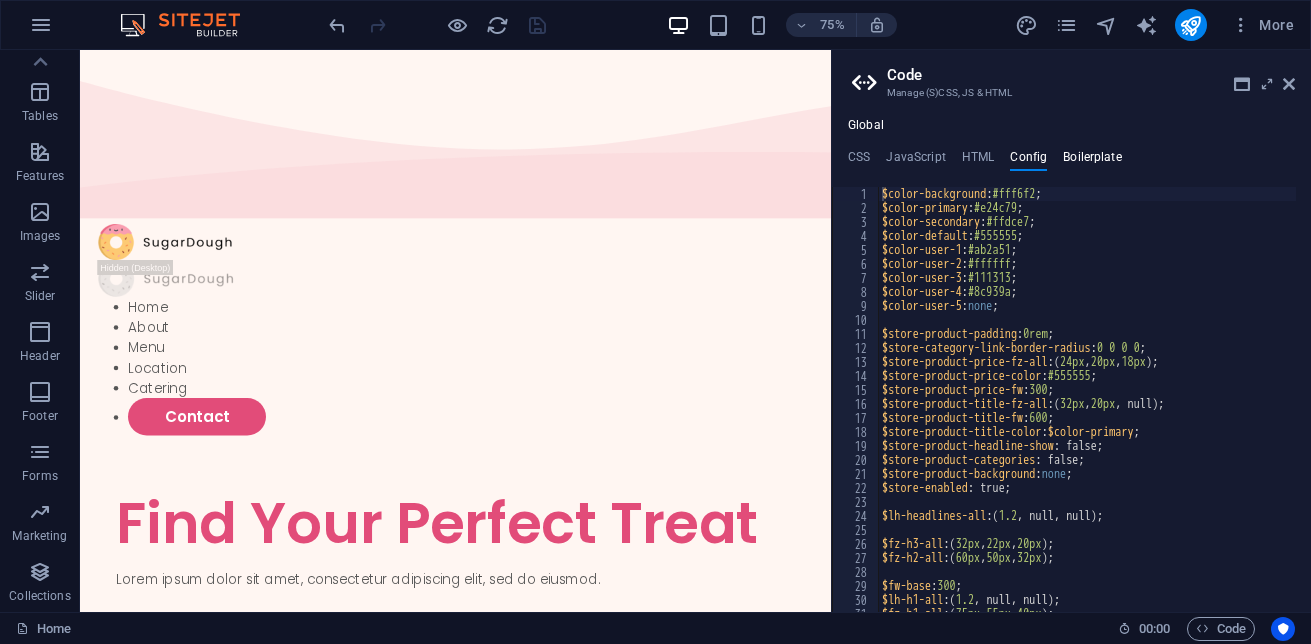 click on "Boilerplate" at bounding box center (1092, 161) 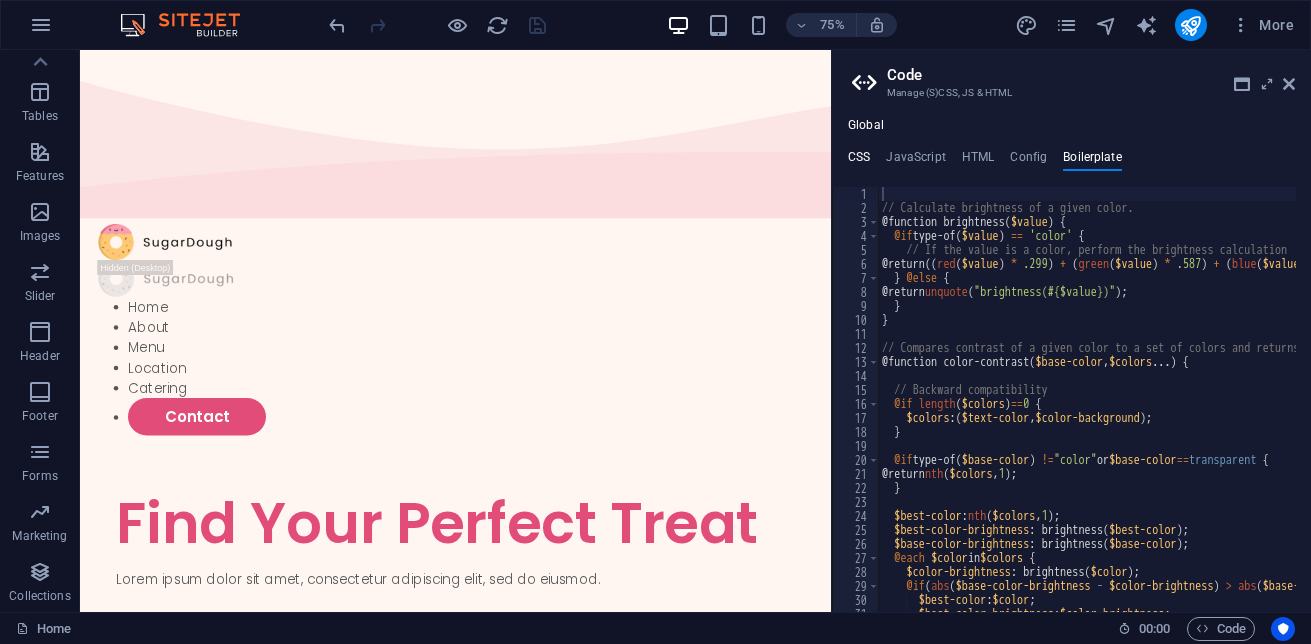click on "CSS" at bounding box center (859, 161) 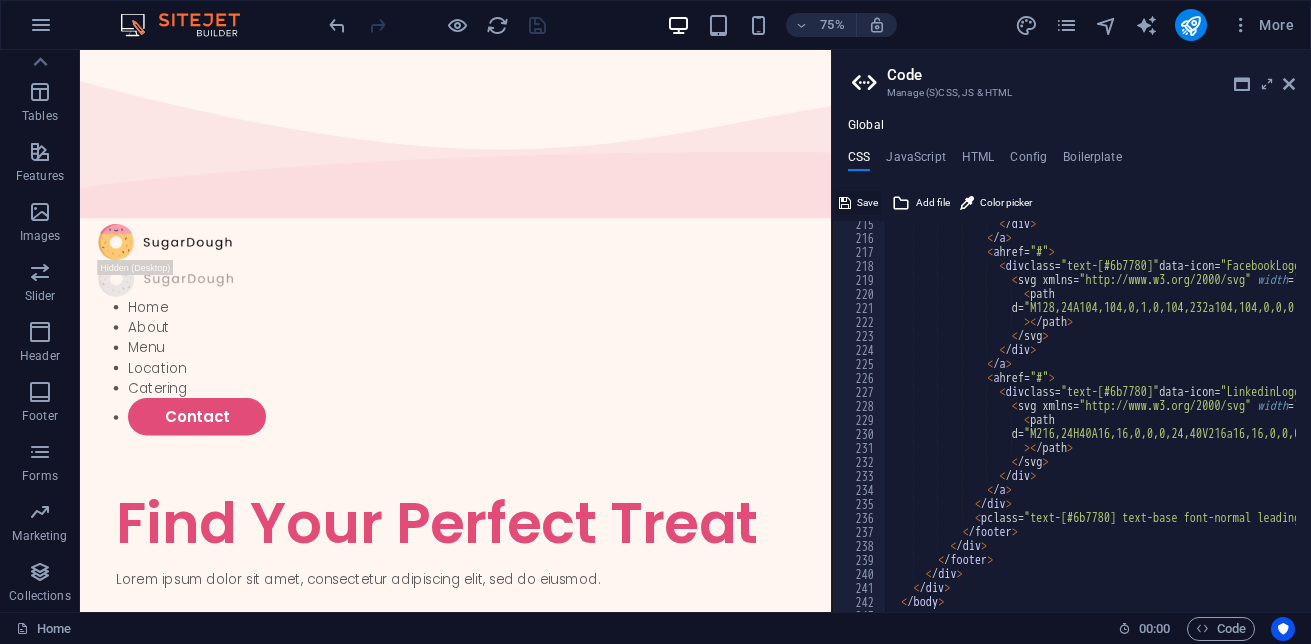 scroll, scrollTop: 3000, scrollLeft: 0, axis: vertical 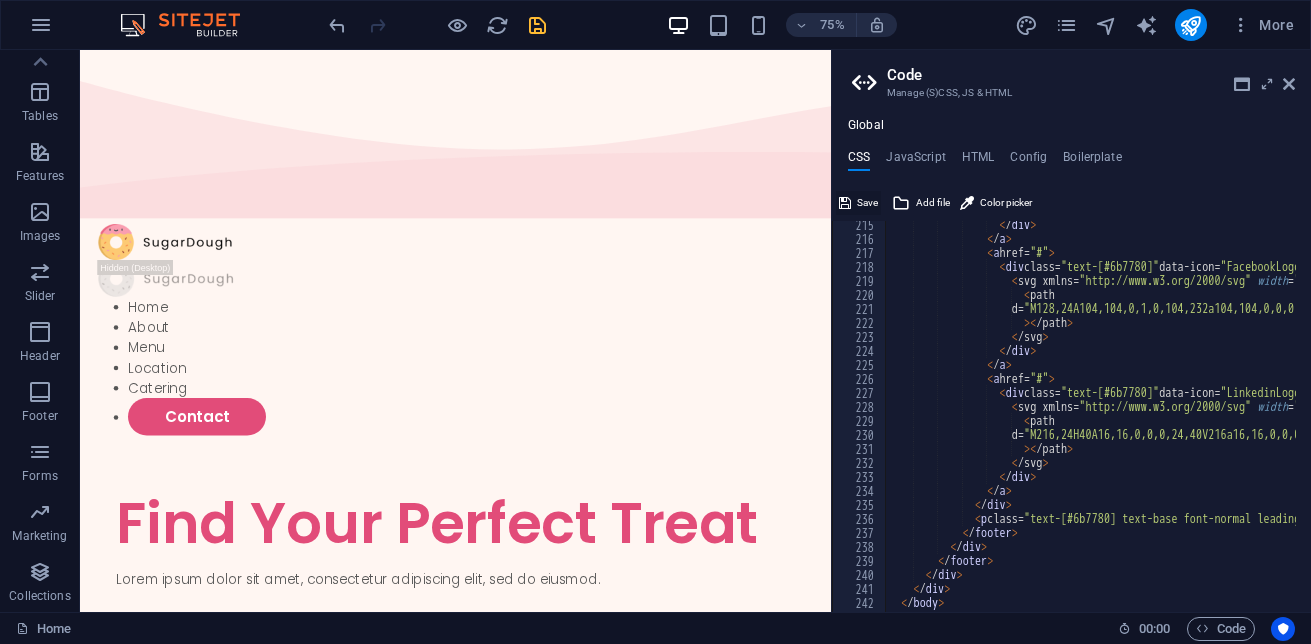 click on "Save" at bounding box center (858, 203) 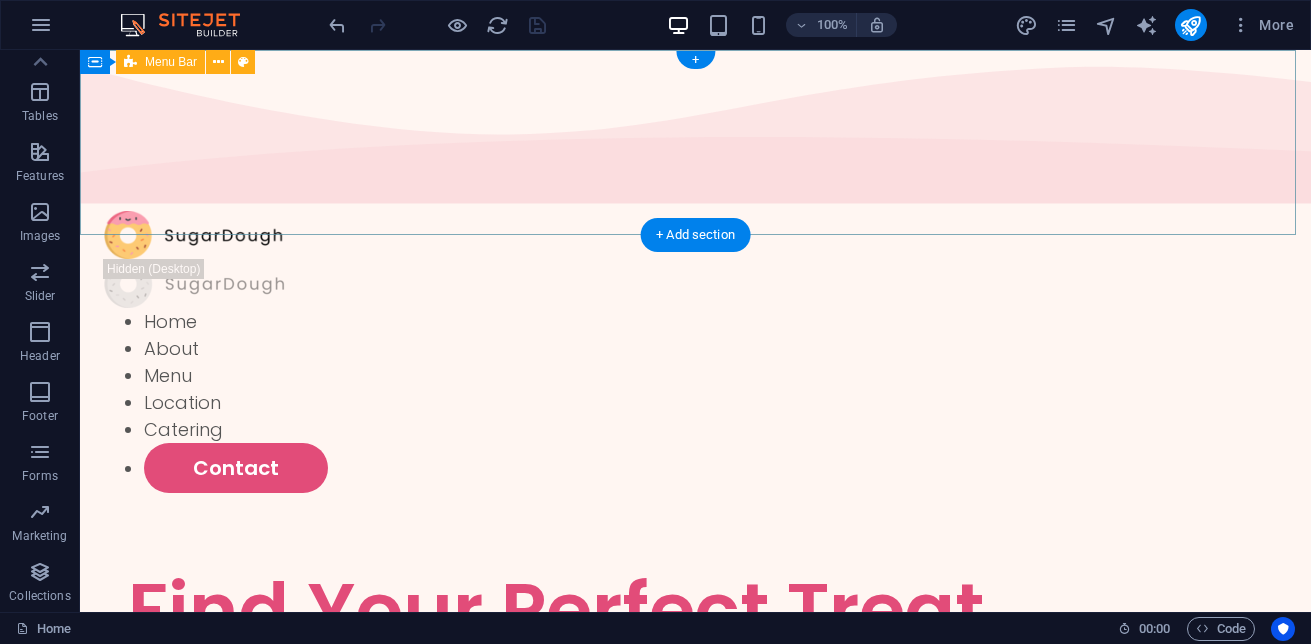 scroll, scrollTop: 0, scrollLeft: 0, axis: both 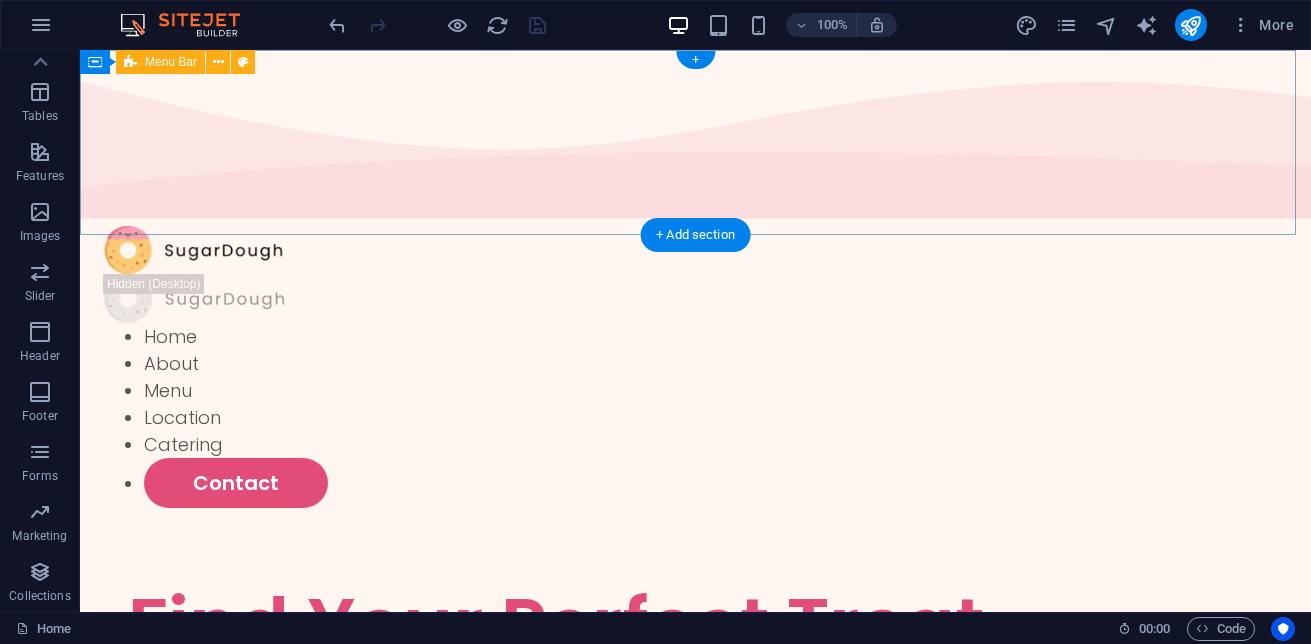 click on "Home About Menu Location Catering Contact" at bounding box center [695, 367] 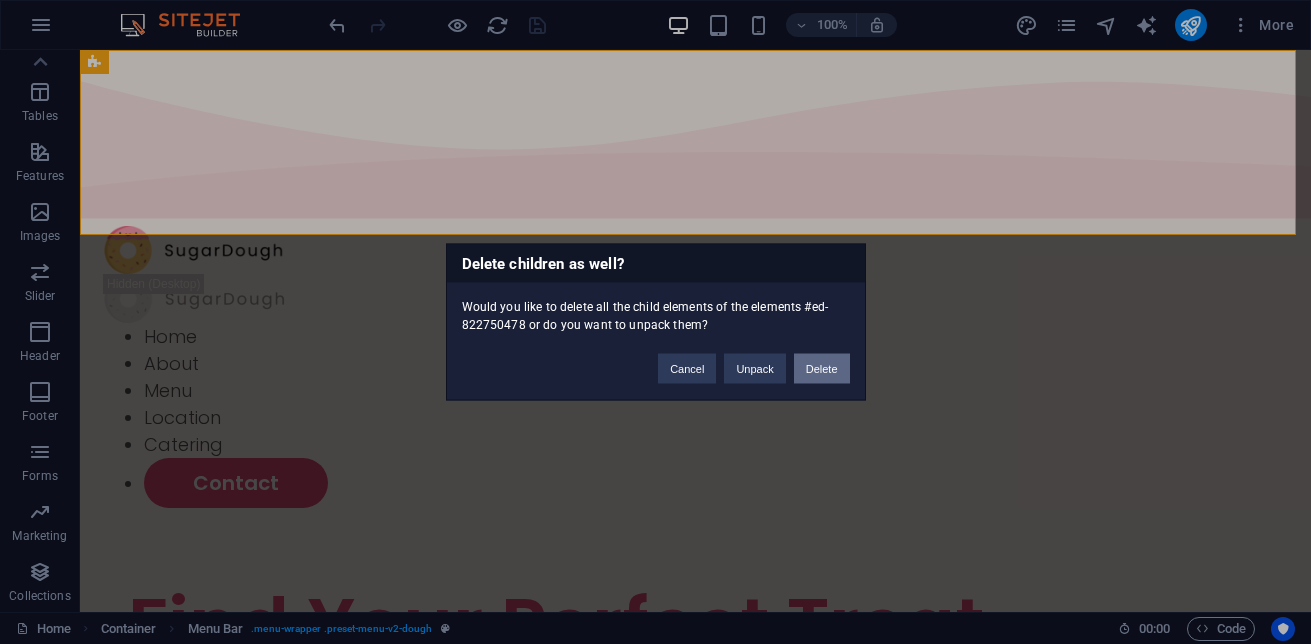 click on "Delete" at bounding box center [822, 369] 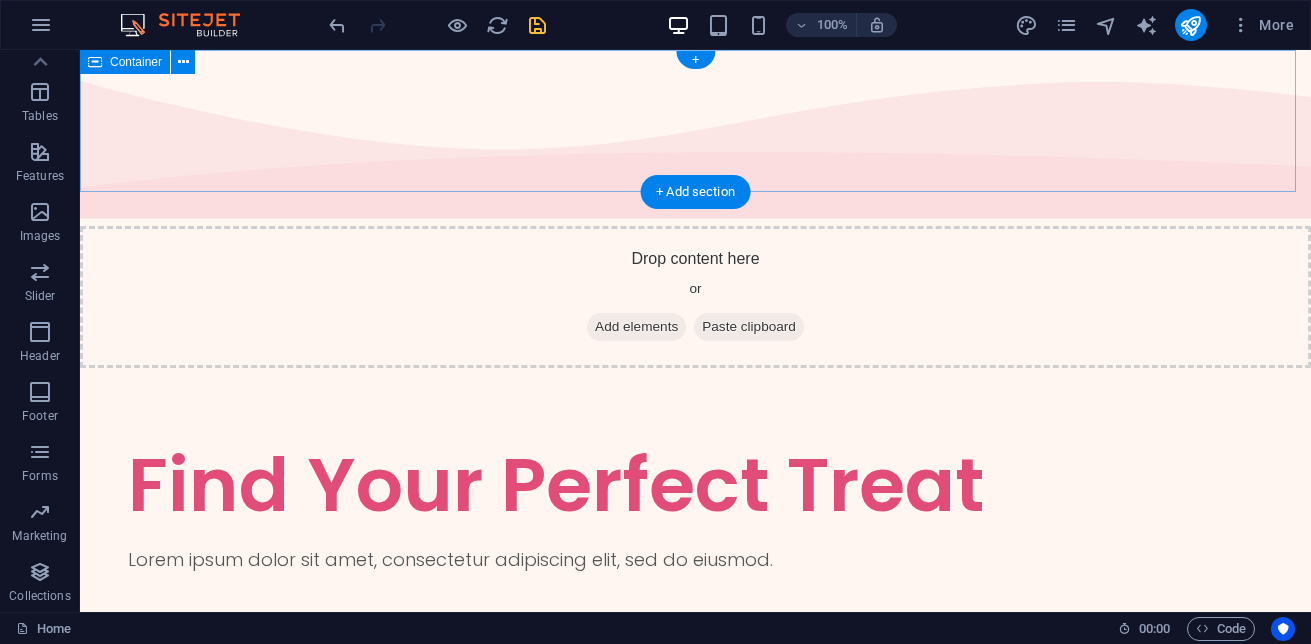 click on "Drop content here or  Add elements  Paste clipboard" at bounding box center (695, 297) 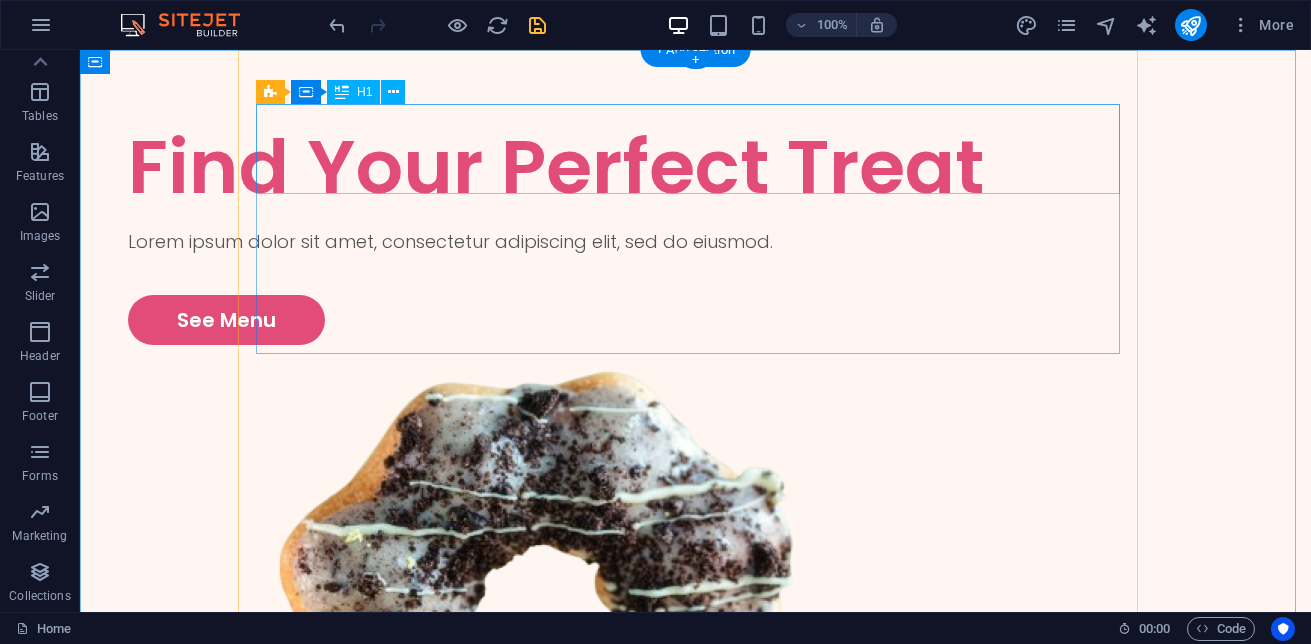 click on "Find Your Perfect Treat" at bounding box center [695, 167] 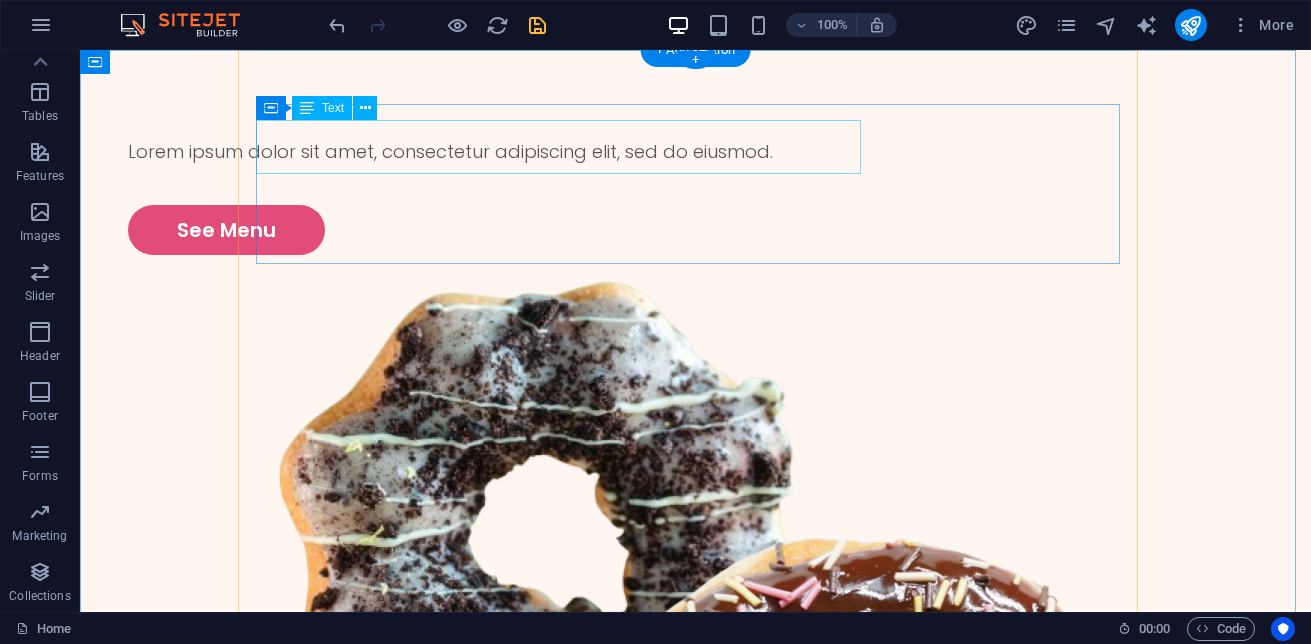 click on "Lorem ipsum dolor sit amet, consectetur adipiscing elit, sed do eiusmod." at bounding box center [695, 151] 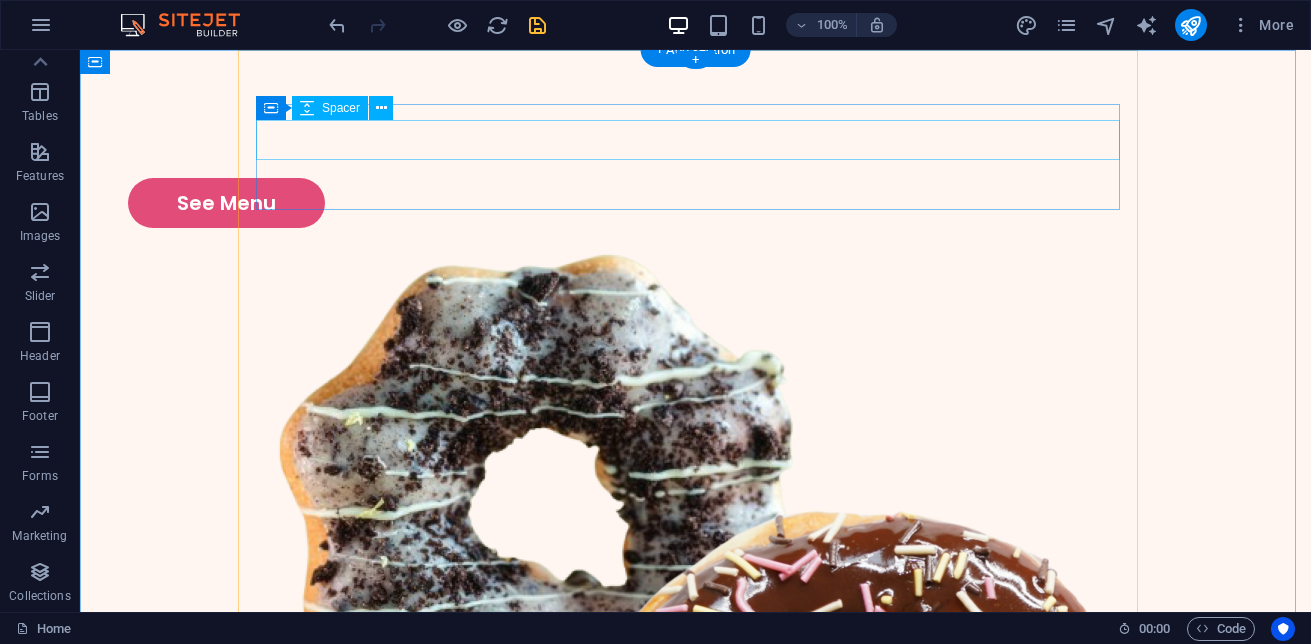 click at bounding box center [695, 158] 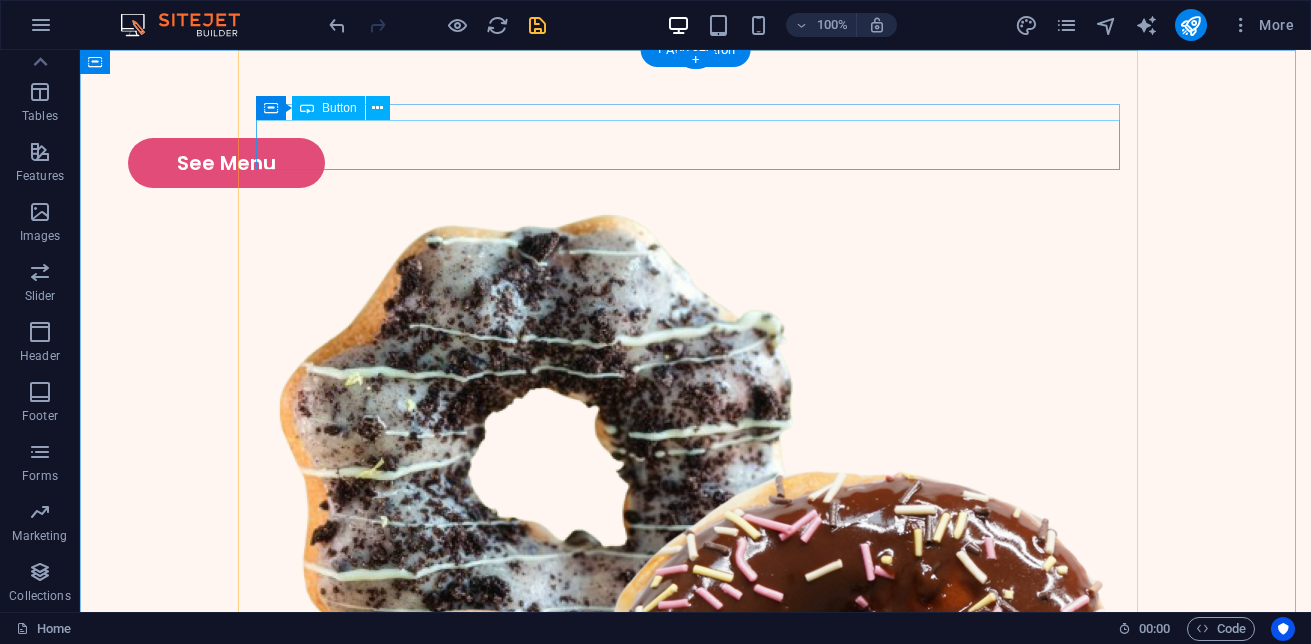click on "See Menu" at bounding box center (695, 163) 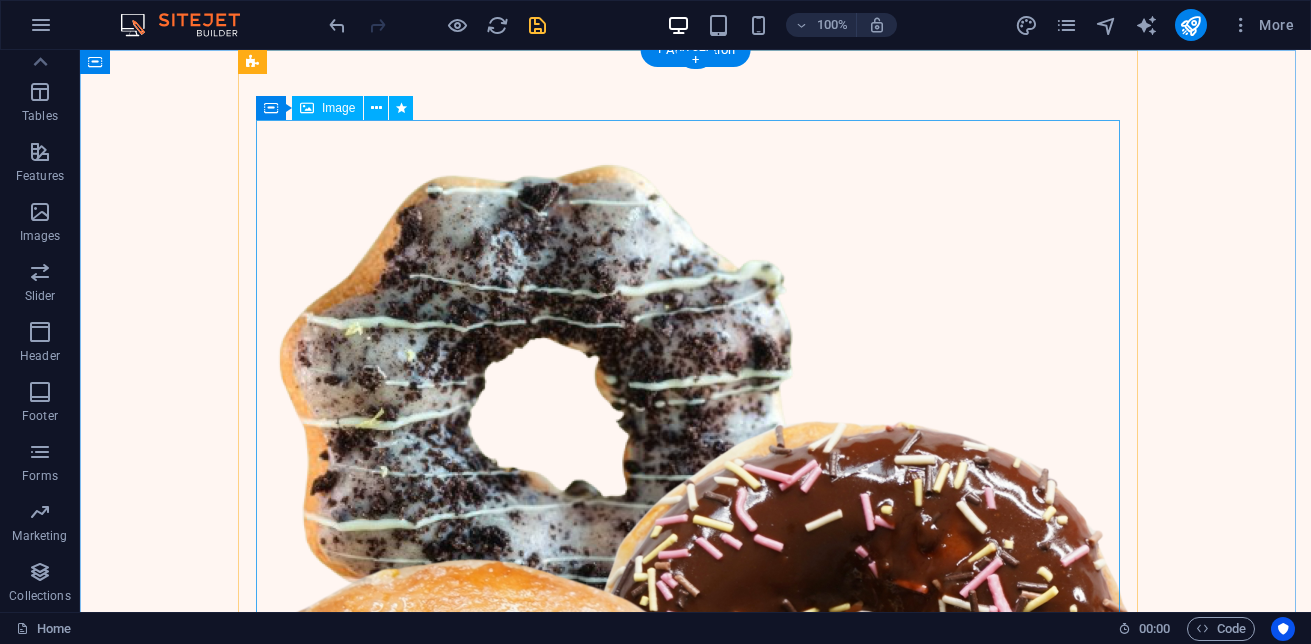 click at bounding box center (695, 723) 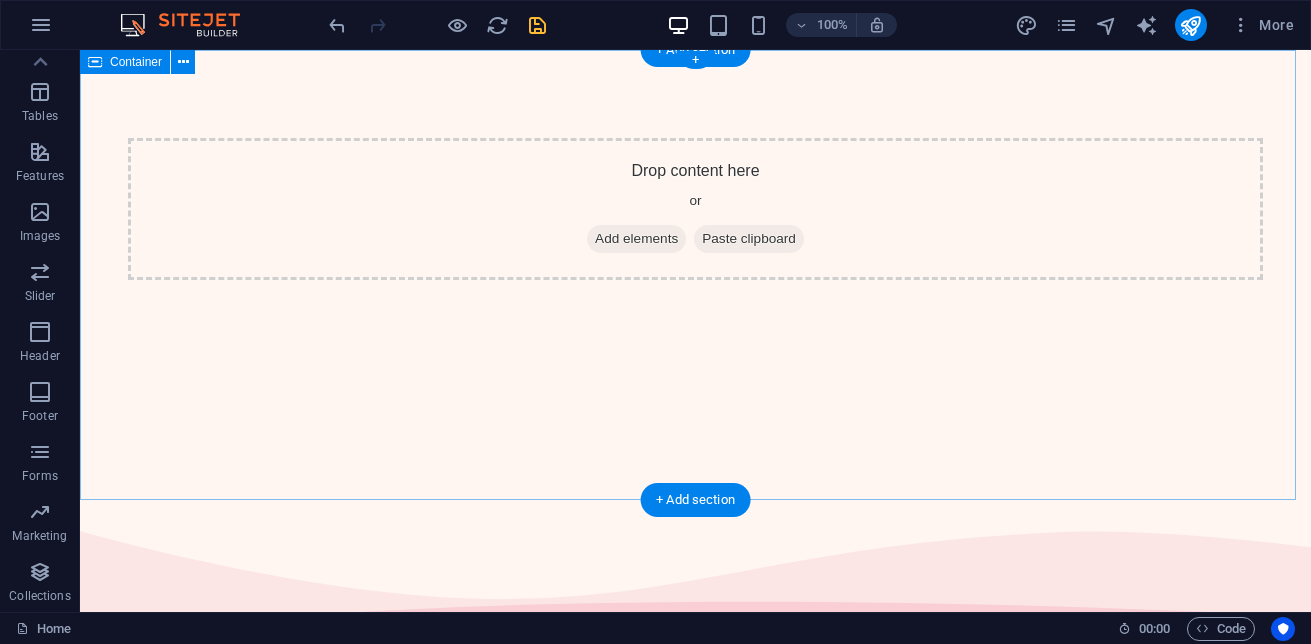 click on "Drop content here or  Add elements  Paste clipboard" at bounding box center (695, 275) 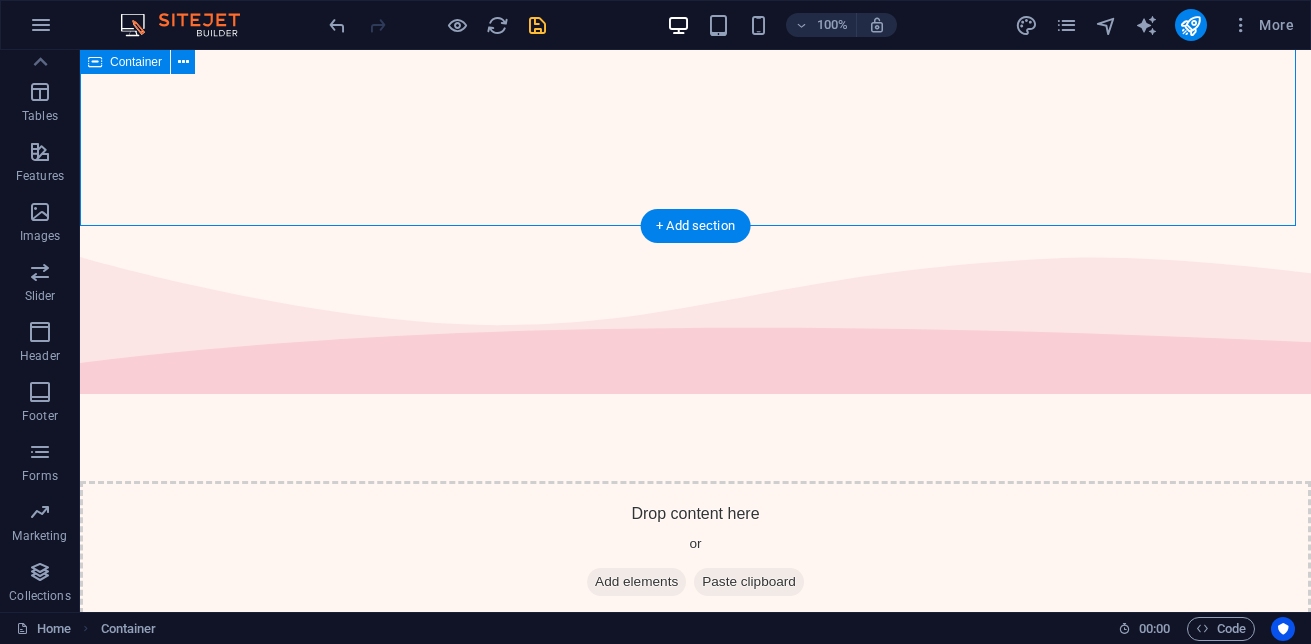 scroll, scrollTop: 275, scrollLeft: 0, axis: vertical 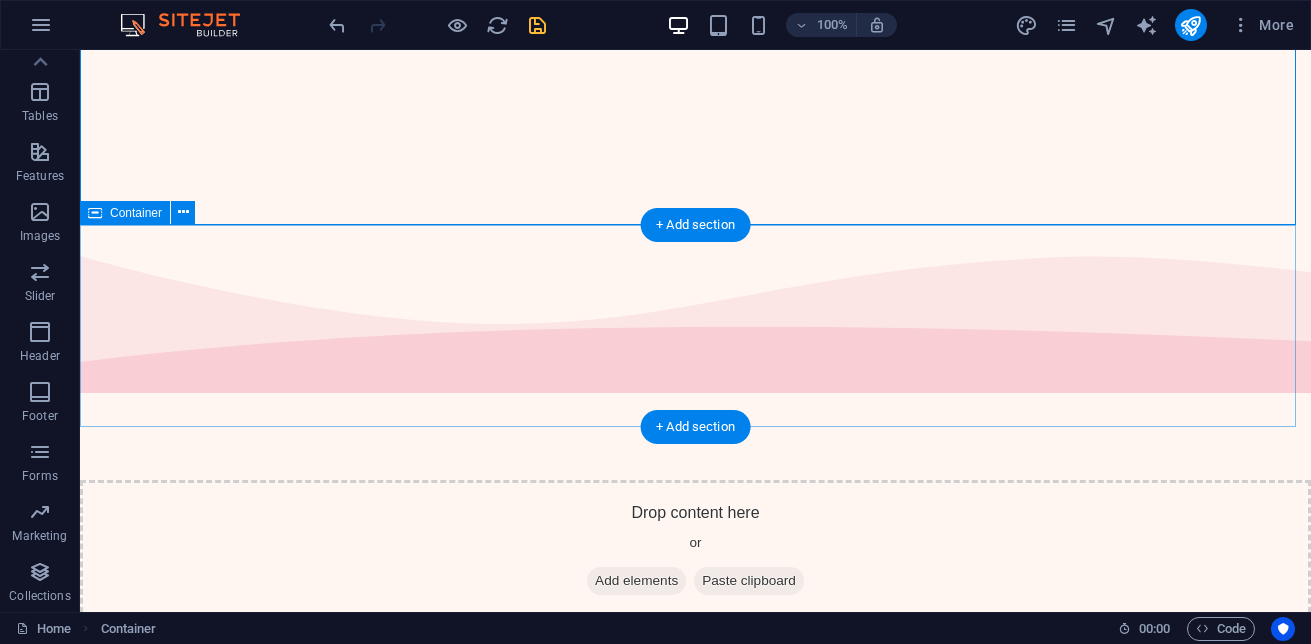 click on "Drop content here or  Add elements  Paste clipboard" at bounding box center (695, 551) 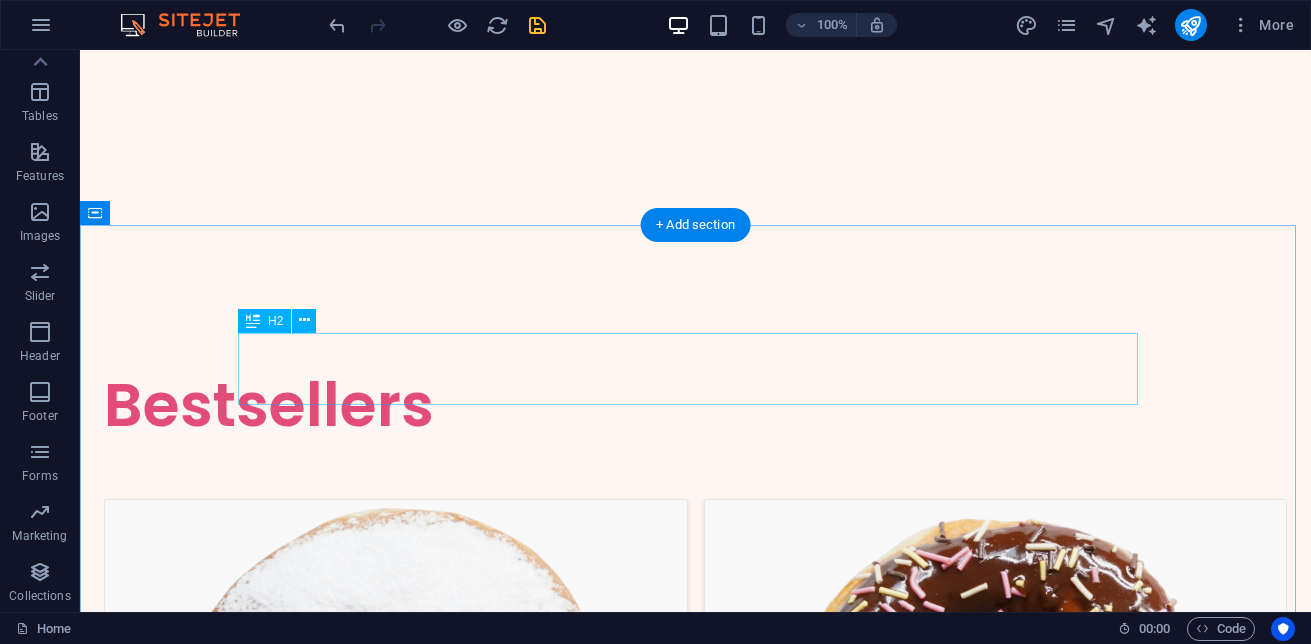 click on "Bestsellers" at bounding box center [695, 405] 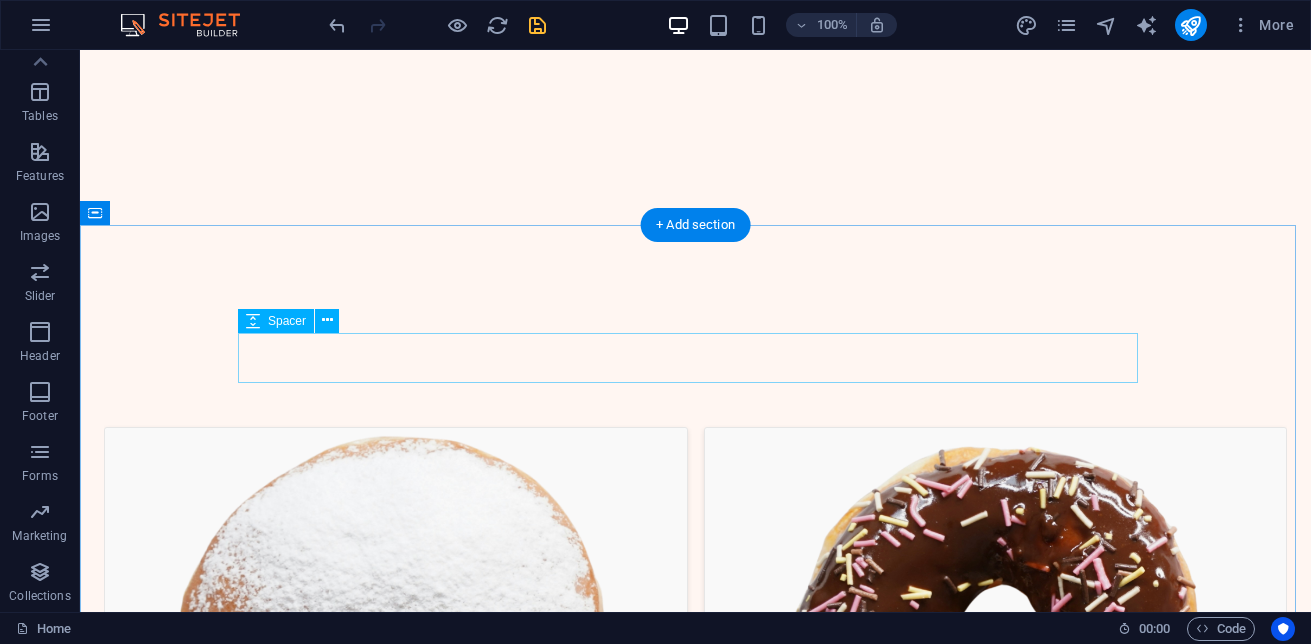 click at bounding box center [695, 394] 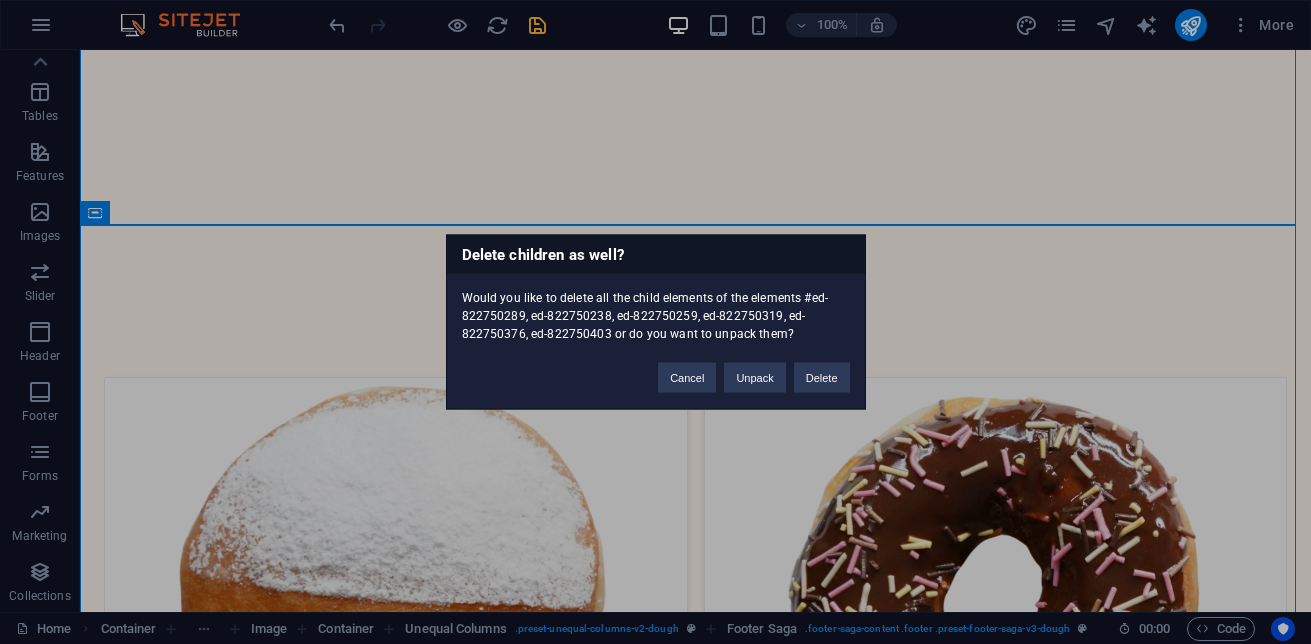 type 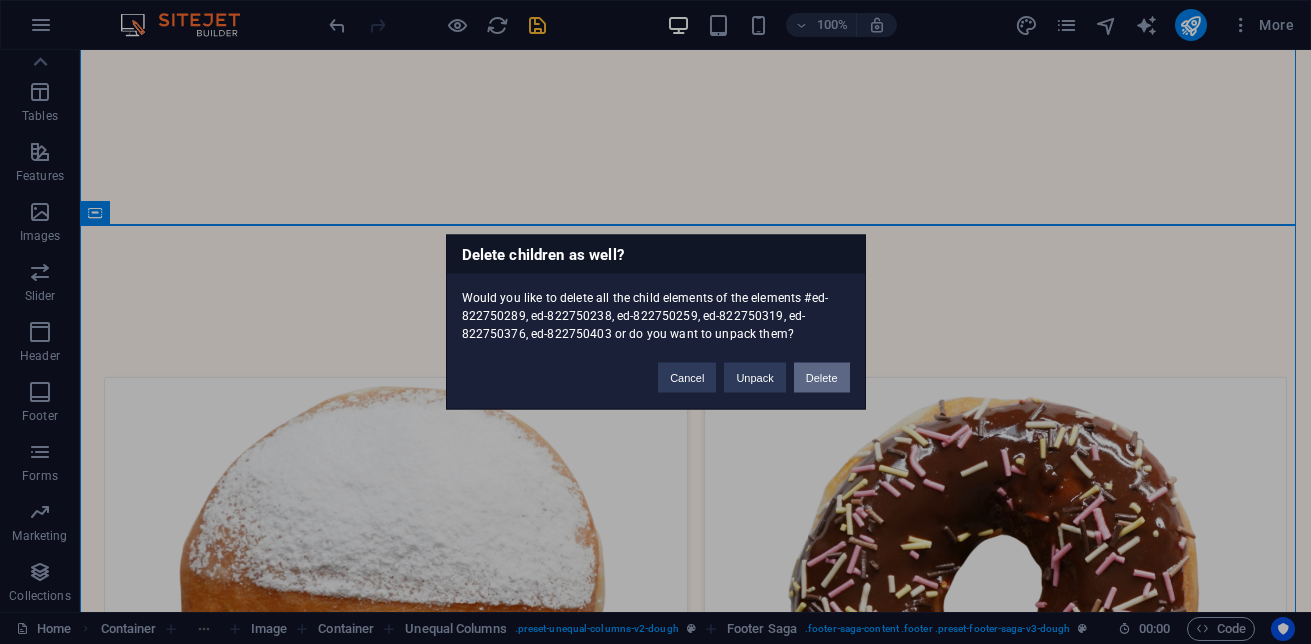 click on "Delete" at bounding box center [822, 378] 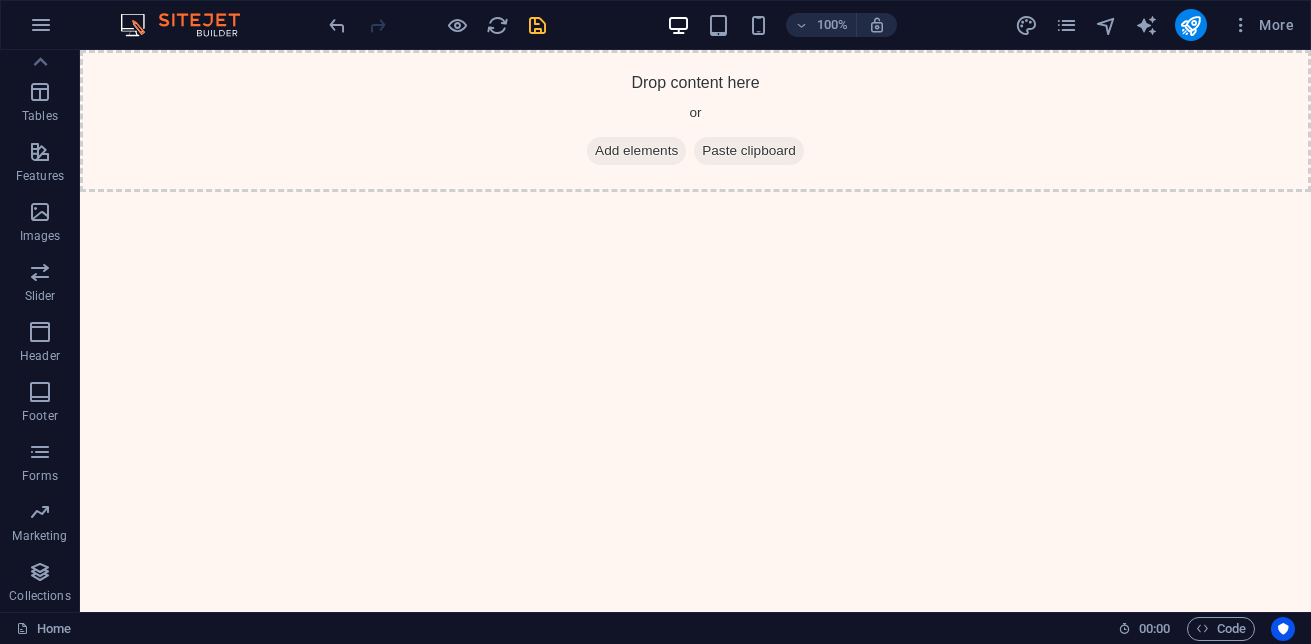 scroll, scrollTop: 0, scrollLeft: 0, axis: both 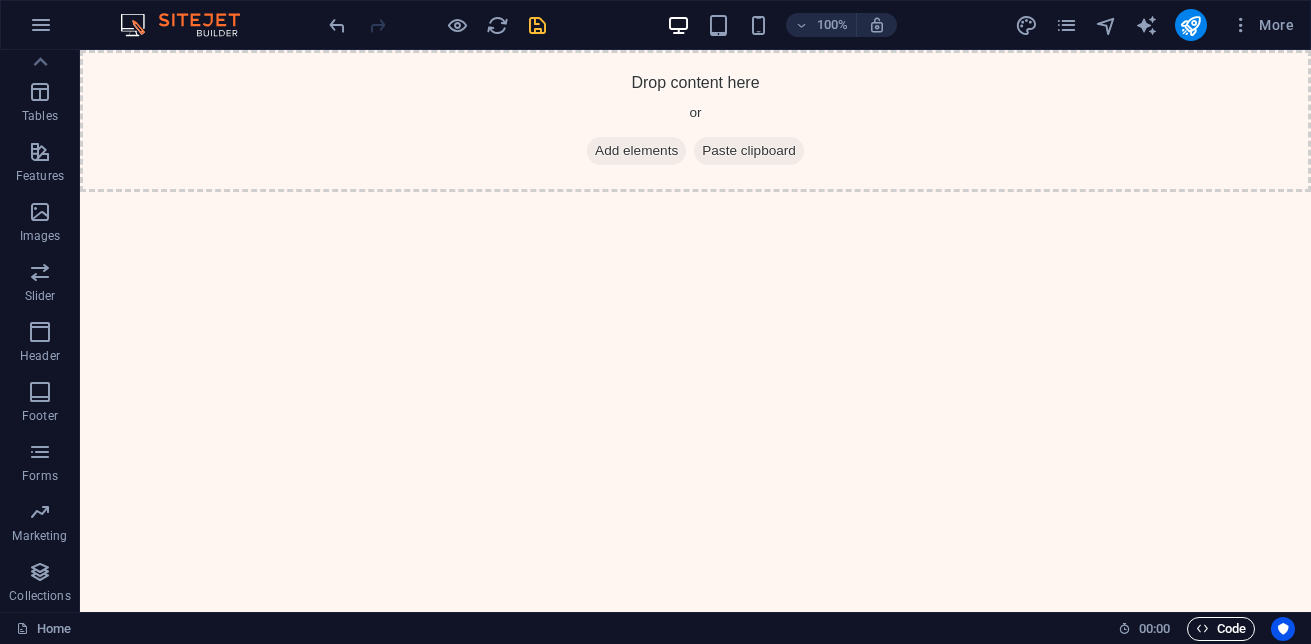 click on "Code" at bounding box center (1221, 629) 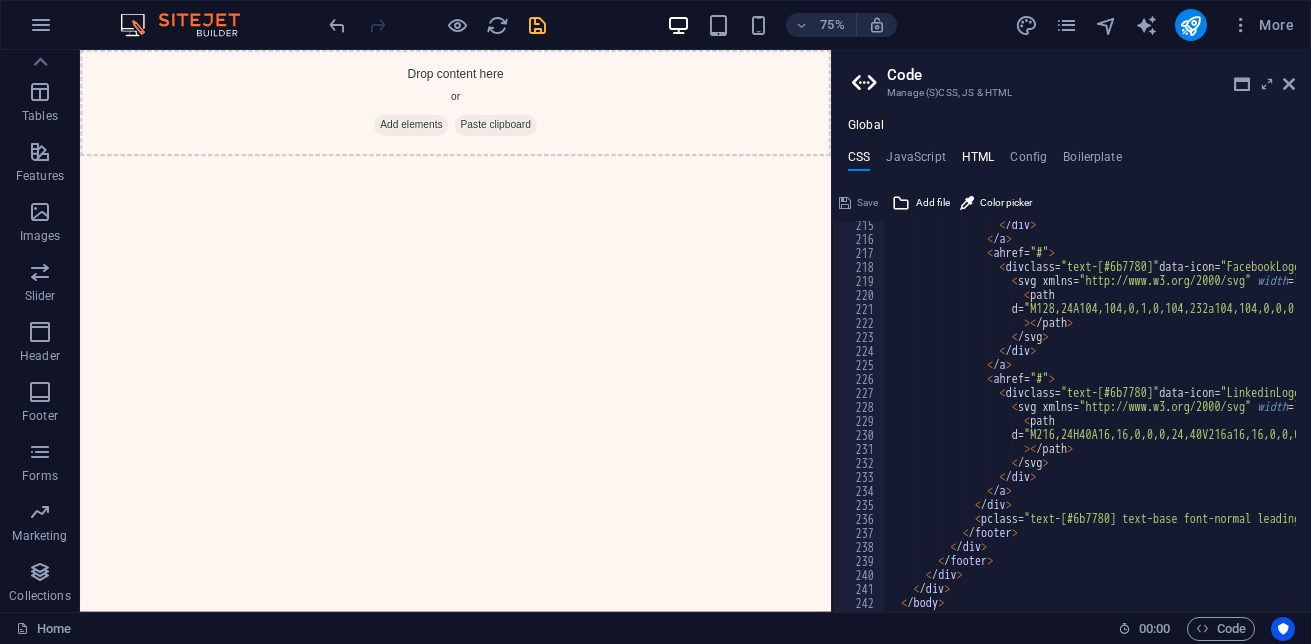click on "HTML" at bounding box center (978, 161) 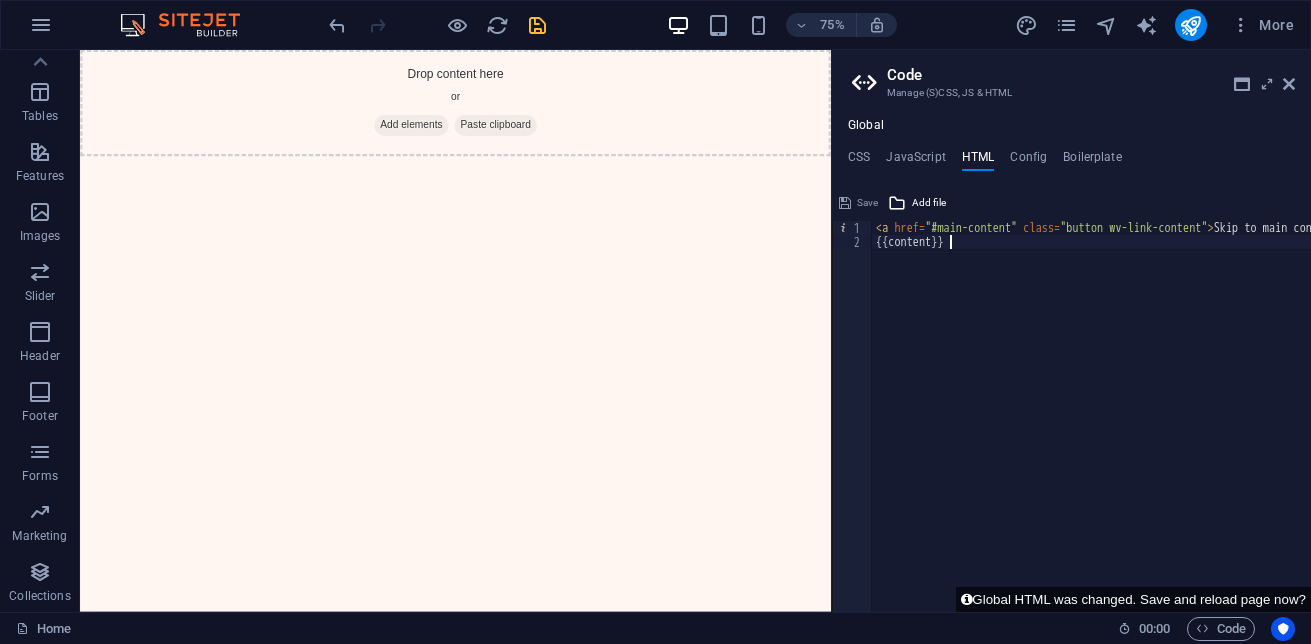 click on "< a   href = "#main-content"   class = "button wv-link-content" > Skip to main content </ a > {{content}}" at bounding box center [1142, 423] 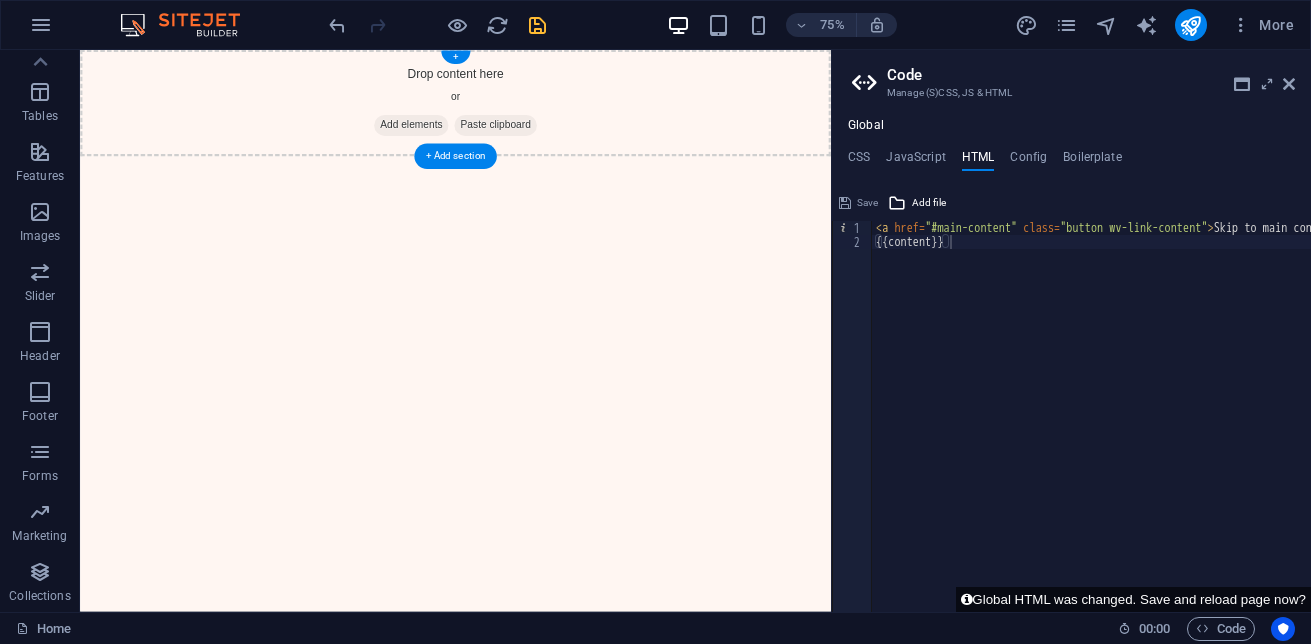 click on "Add elements" at bounding box center [521, 151] 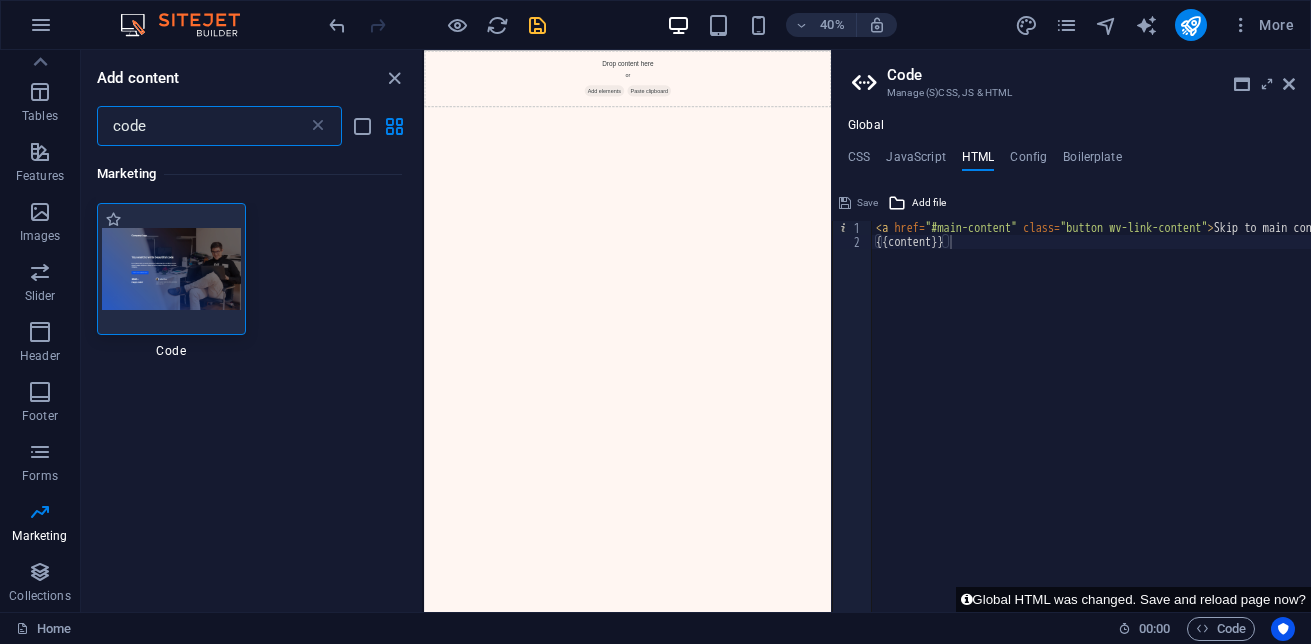 type on "code" 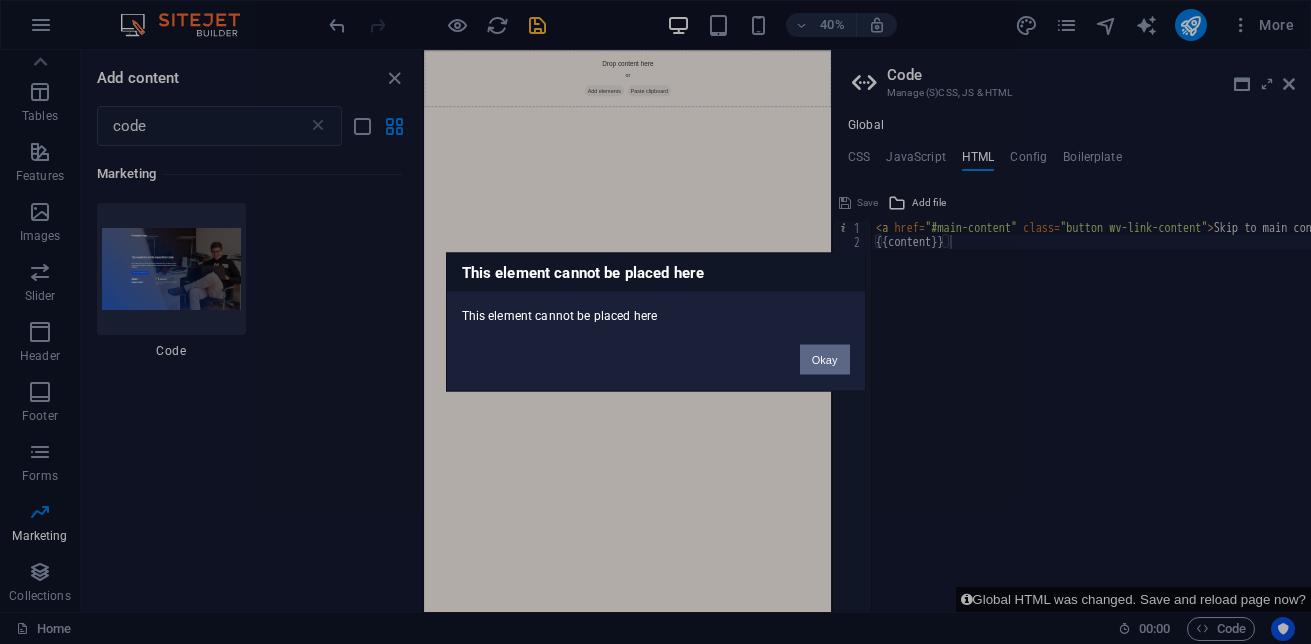 click on "Okay" at bounding box center [825, 360] 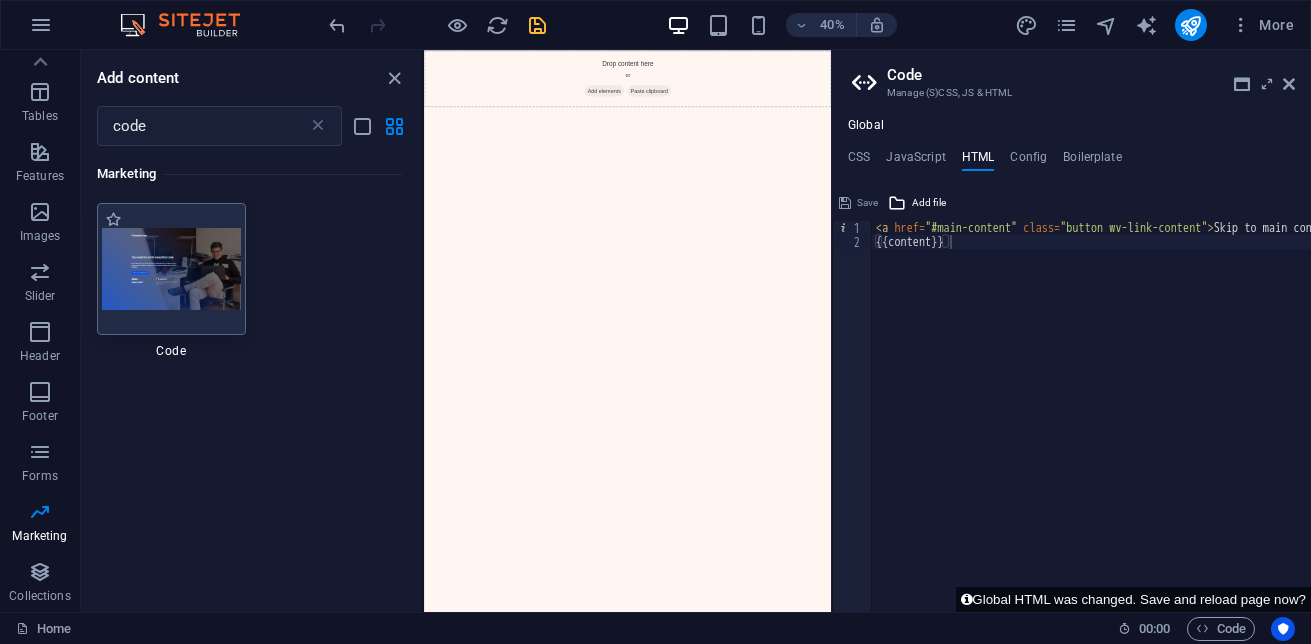 click at bounding box center [171, 268] 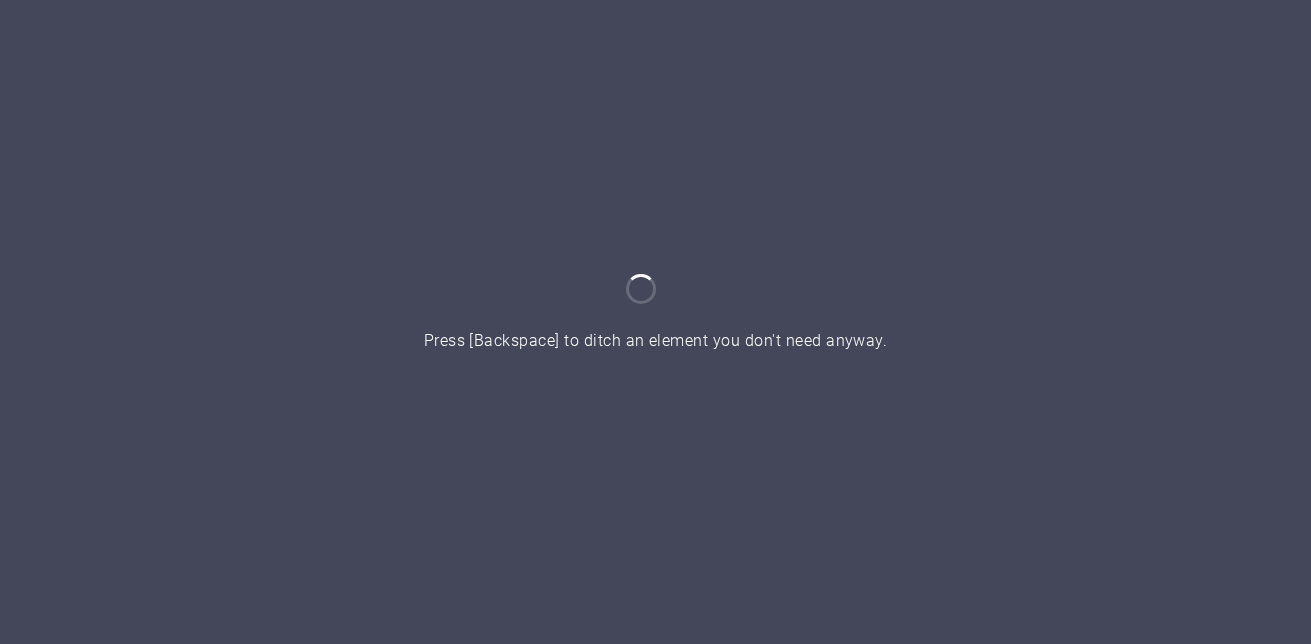 scroll, scrollTop: 0, scrollLeft: 0, axis: both 